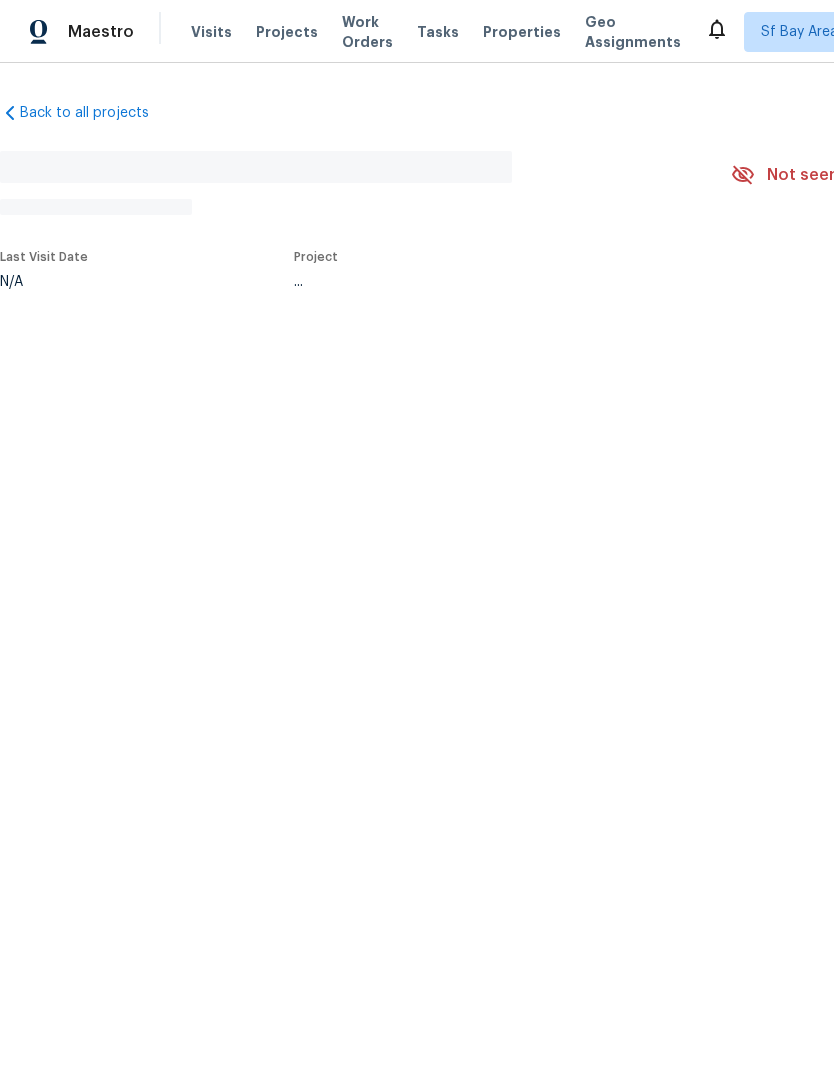 scroll, scrollTop: 0, scrollLeft: 0, axis: both 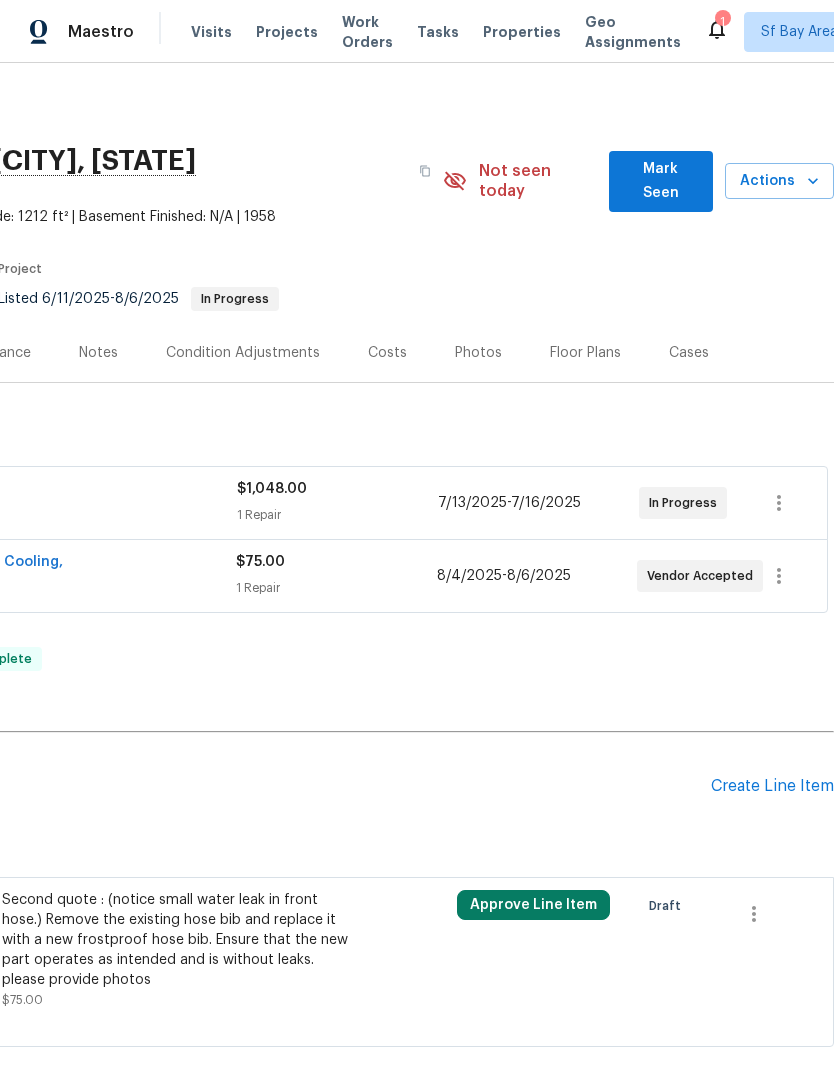click on "Pending Line Items Create Line Item" at bounding box center (269, 786) 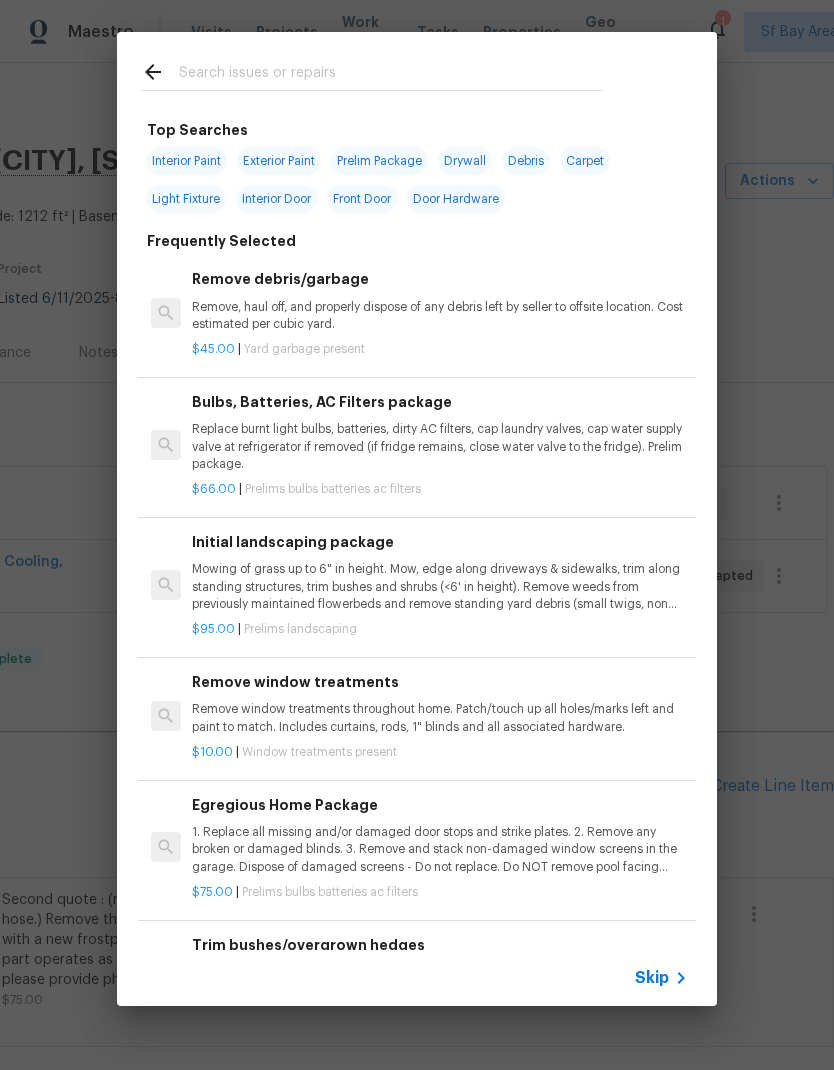 click at bounding box center [391, 75] 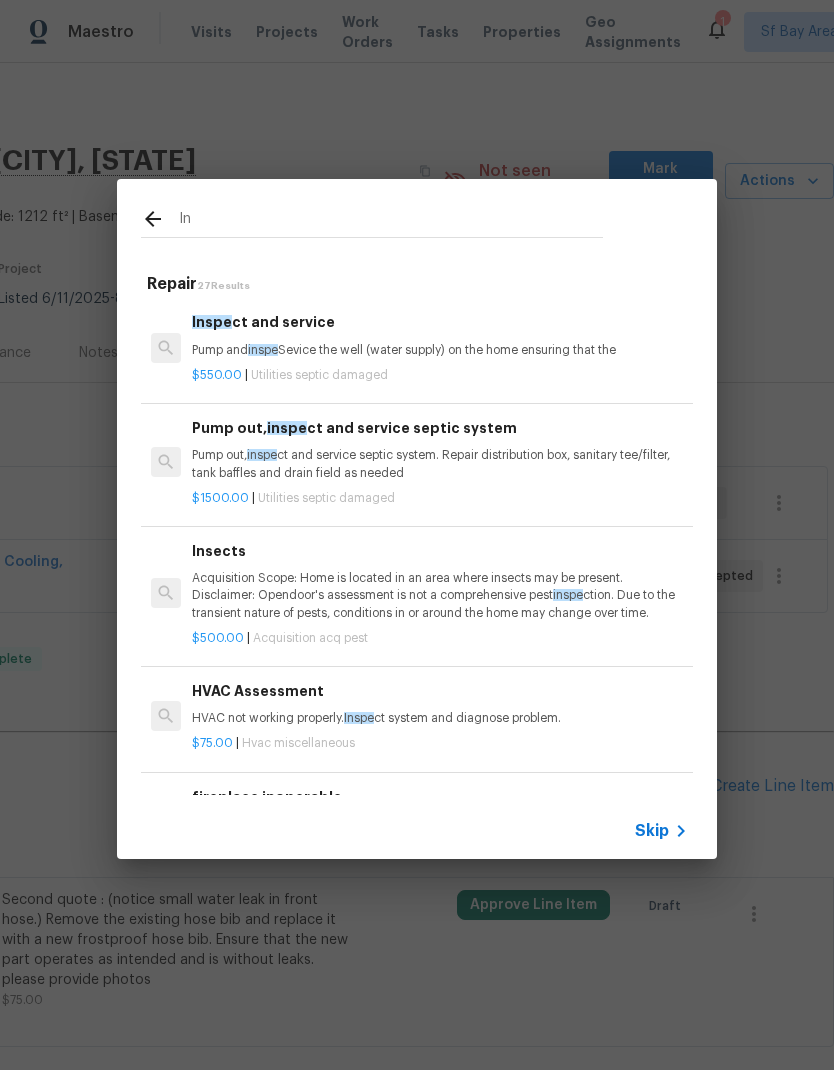 type on "I" 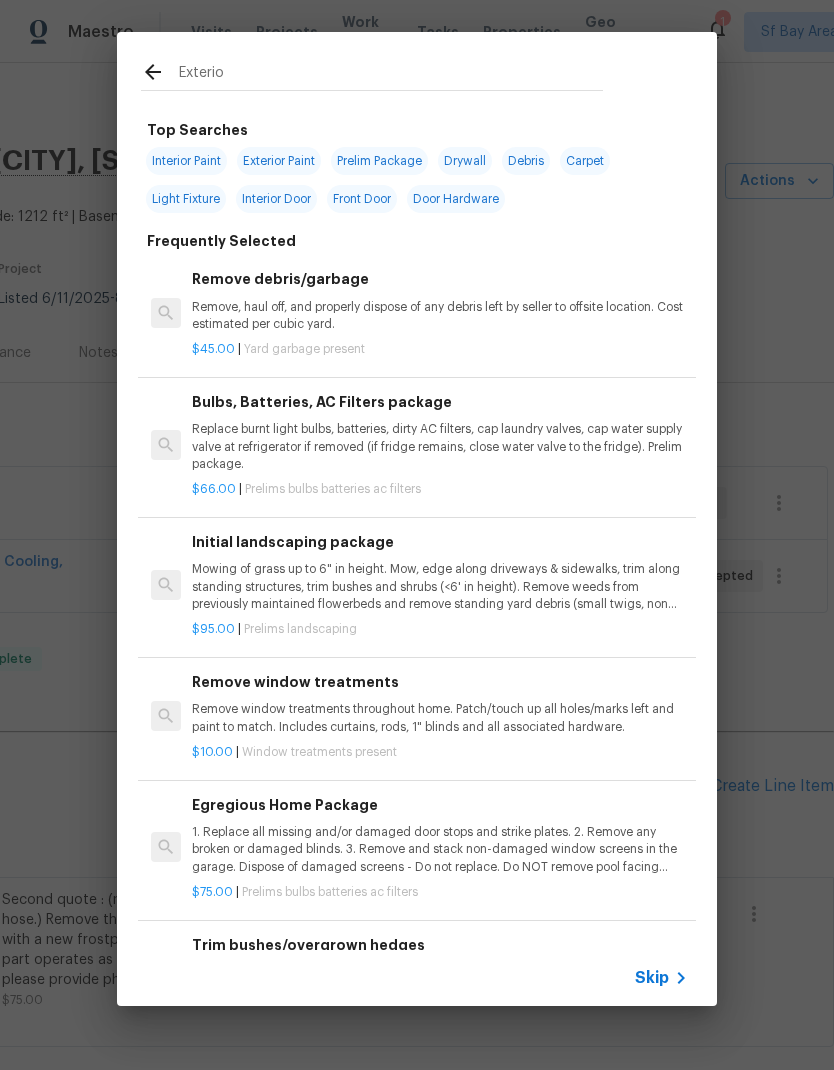 type on "Exterior" 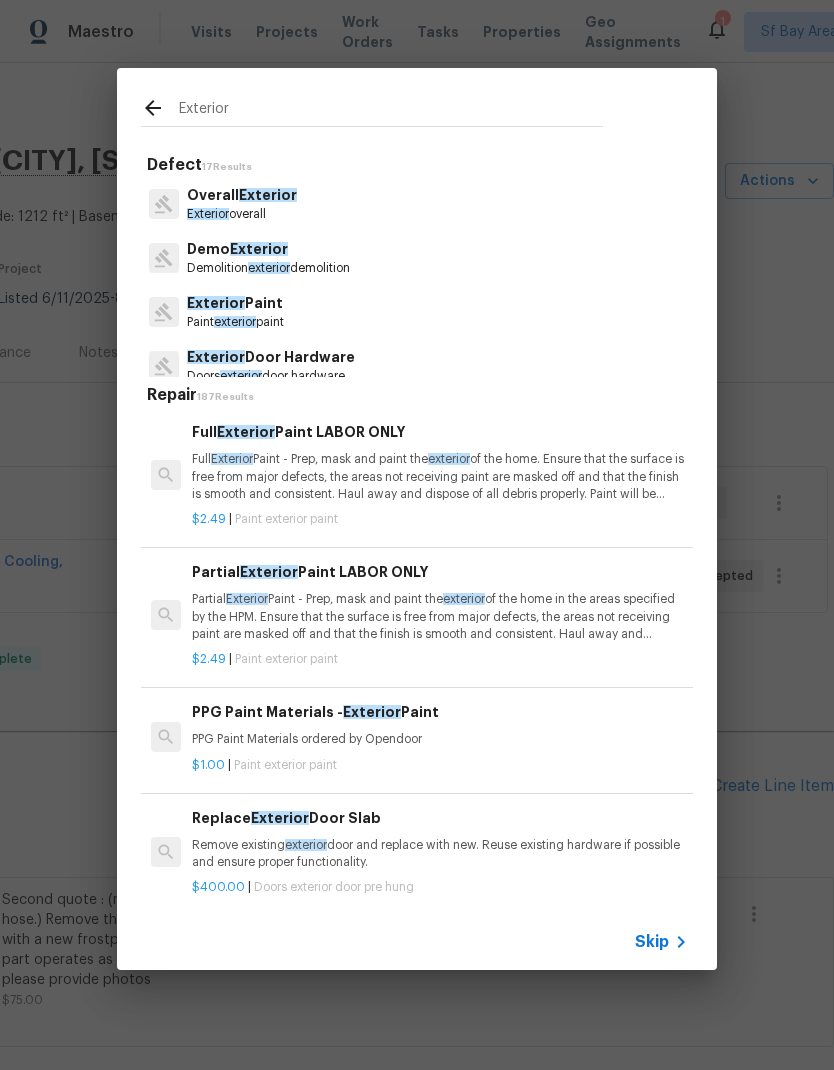 scroll, scrollTop: -1, scrollLeft: 0, axis: vertical 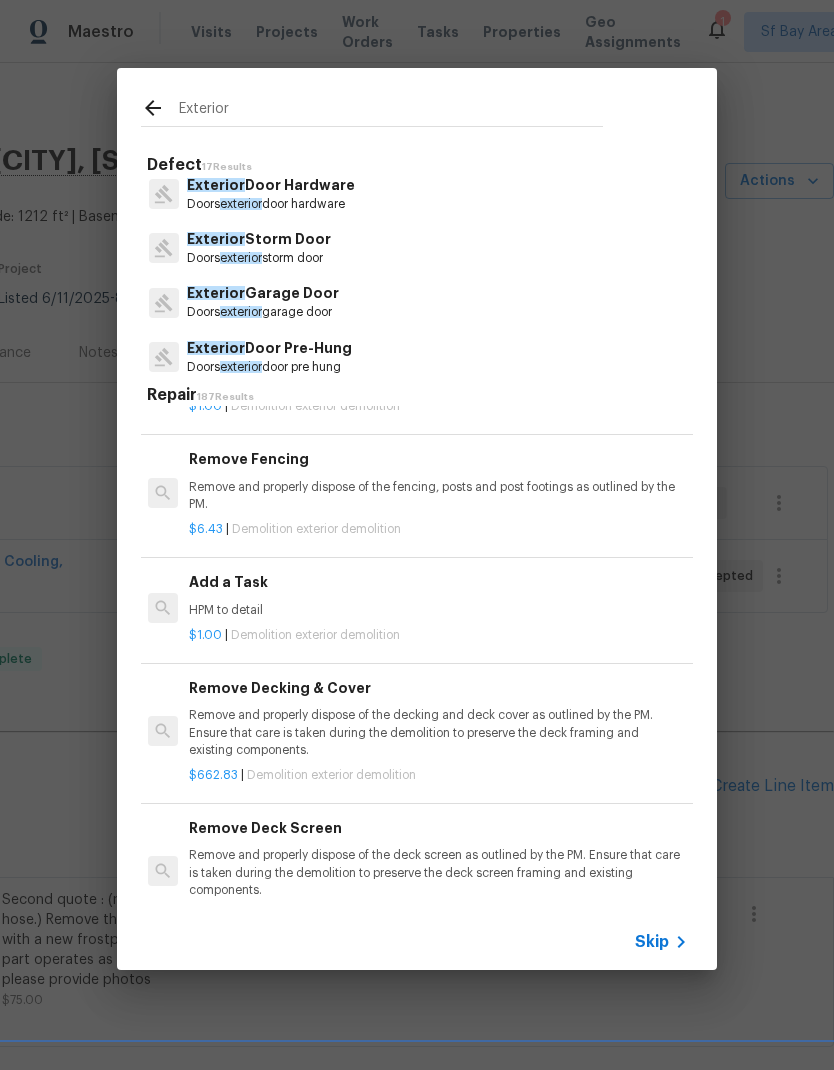 click on "HPM to detail" at bounding box center (437, 610) 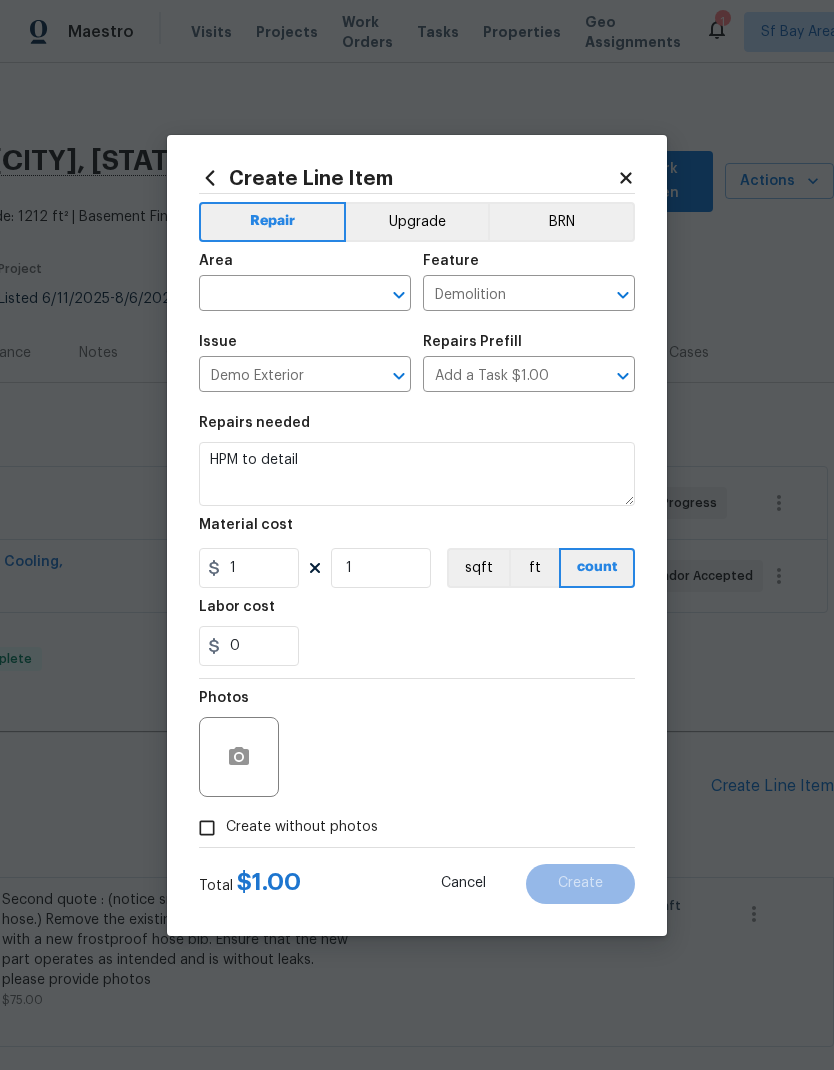 click at bounding box center [277, 295] 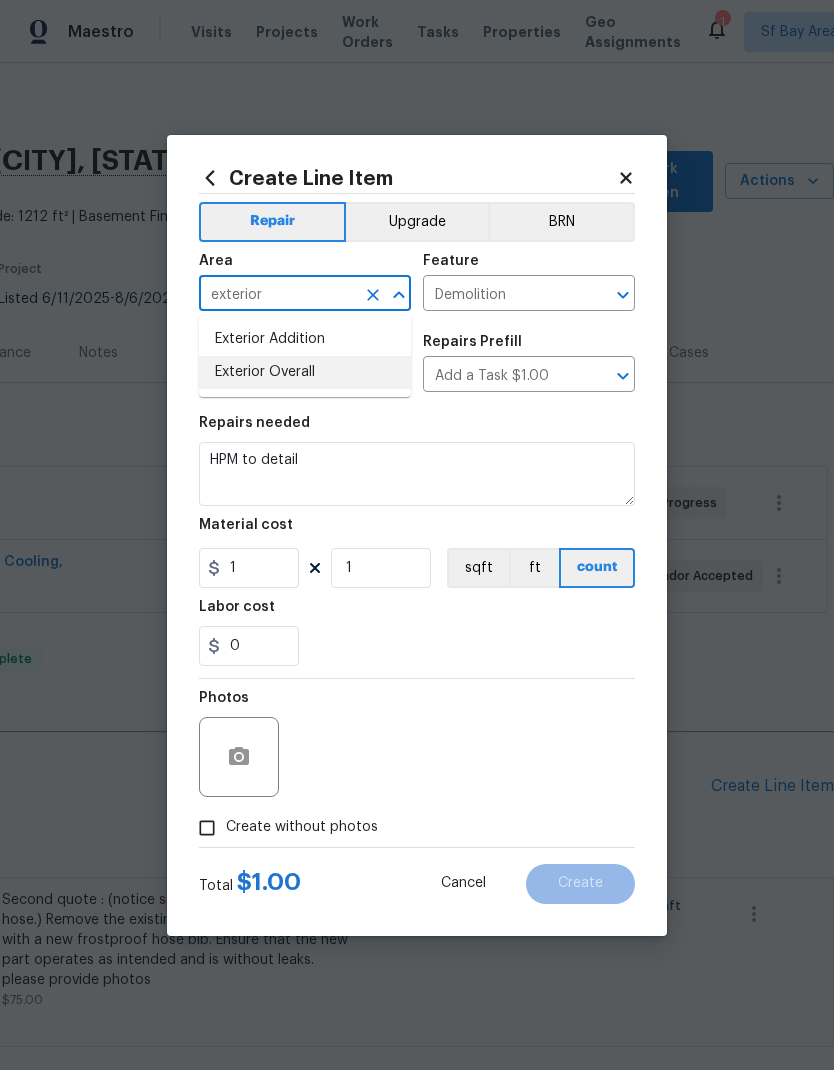 click on "Exterior Overall" at bounding box center [305, 372] 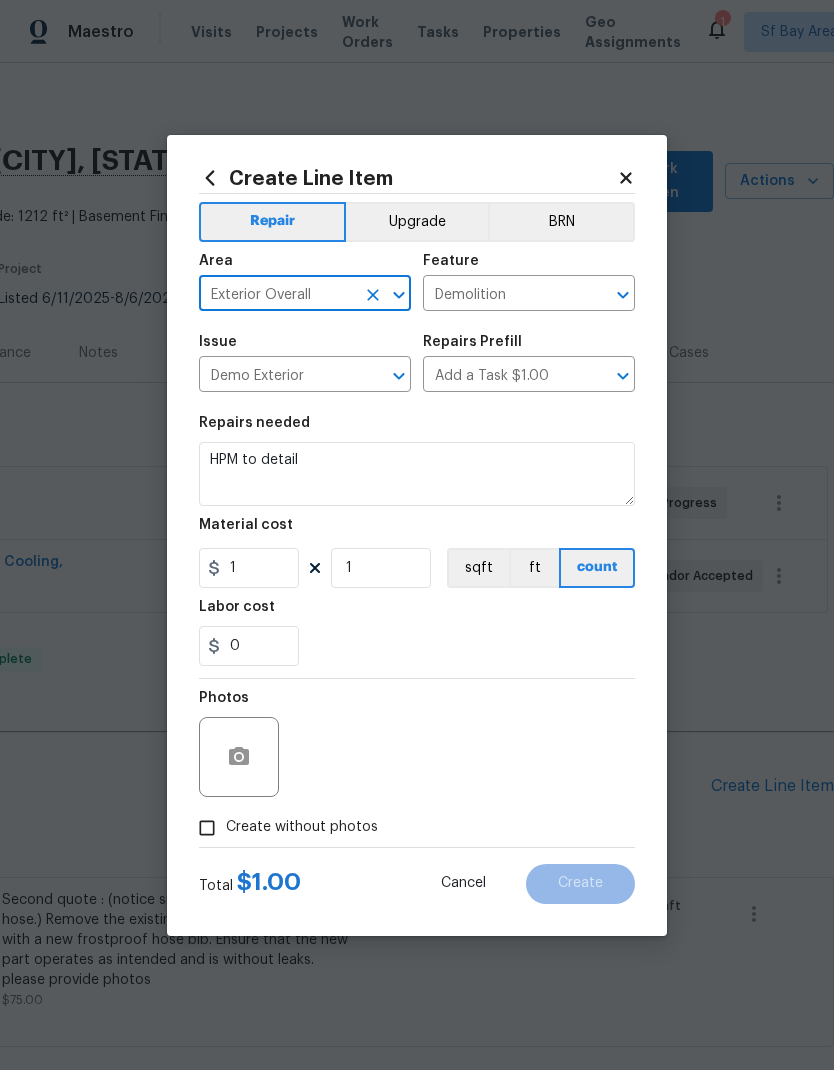 click on "Demolition" at bounding box center (501, 295) 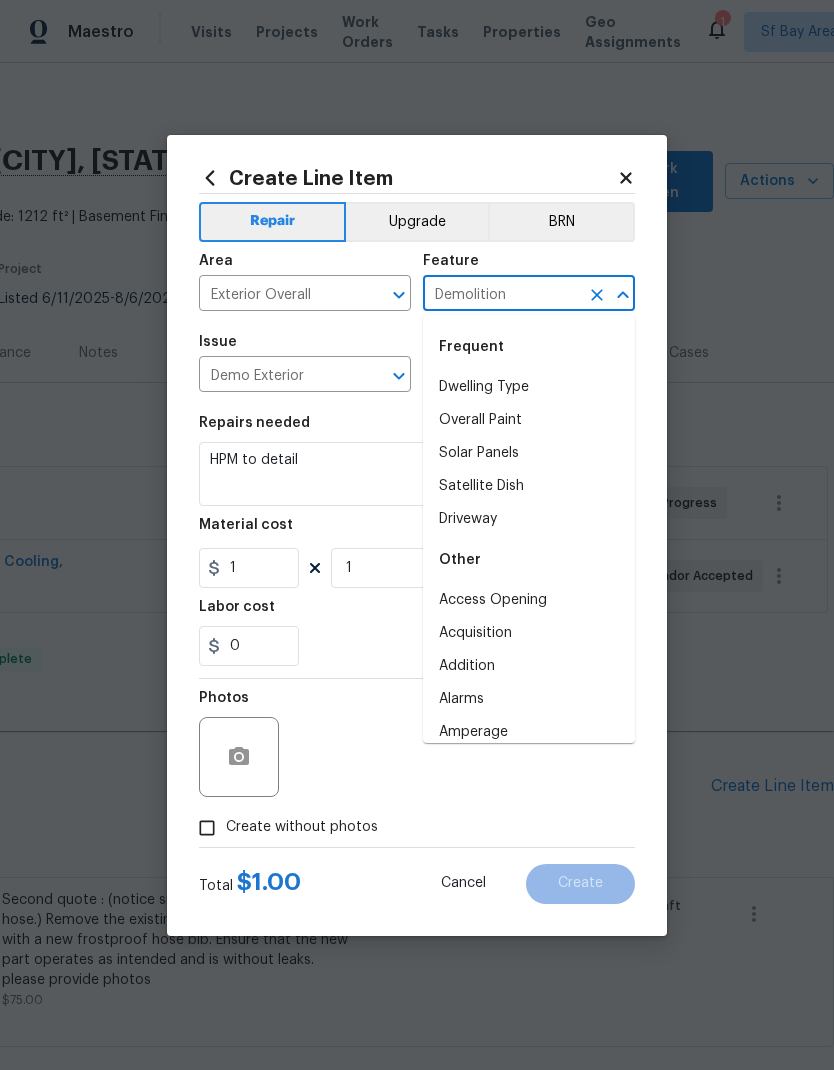 click 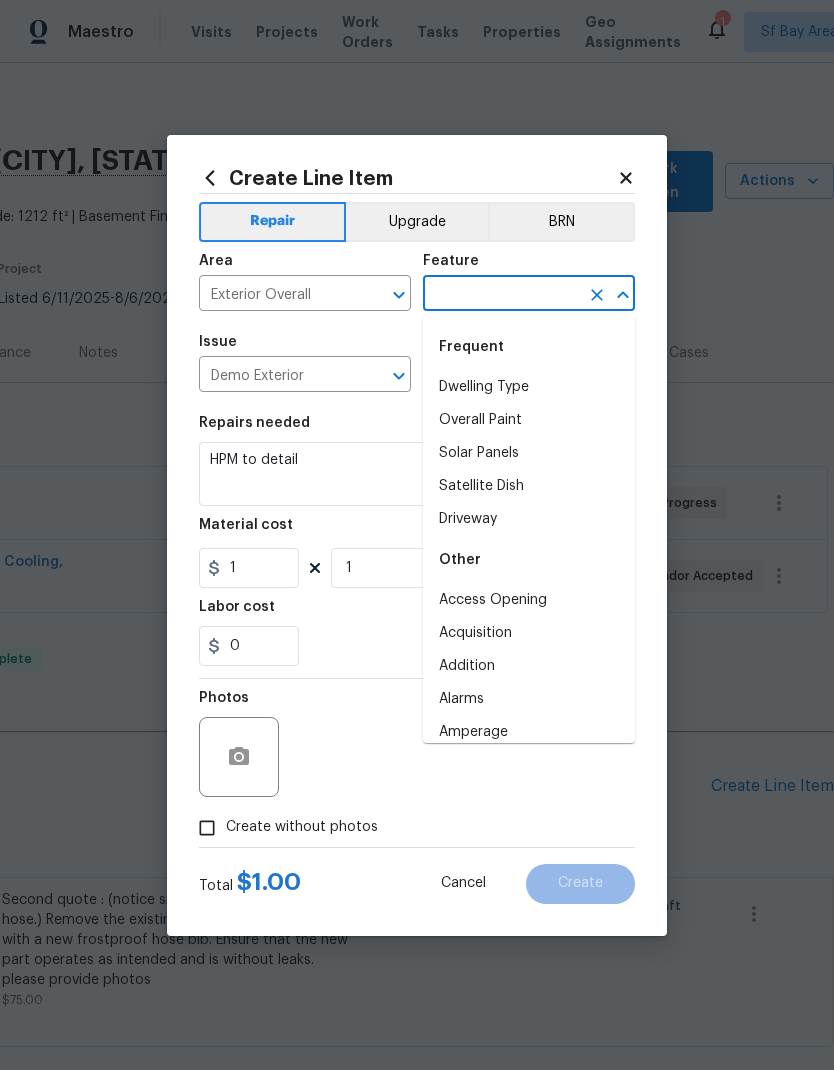 click at bounding box center (501, 295) 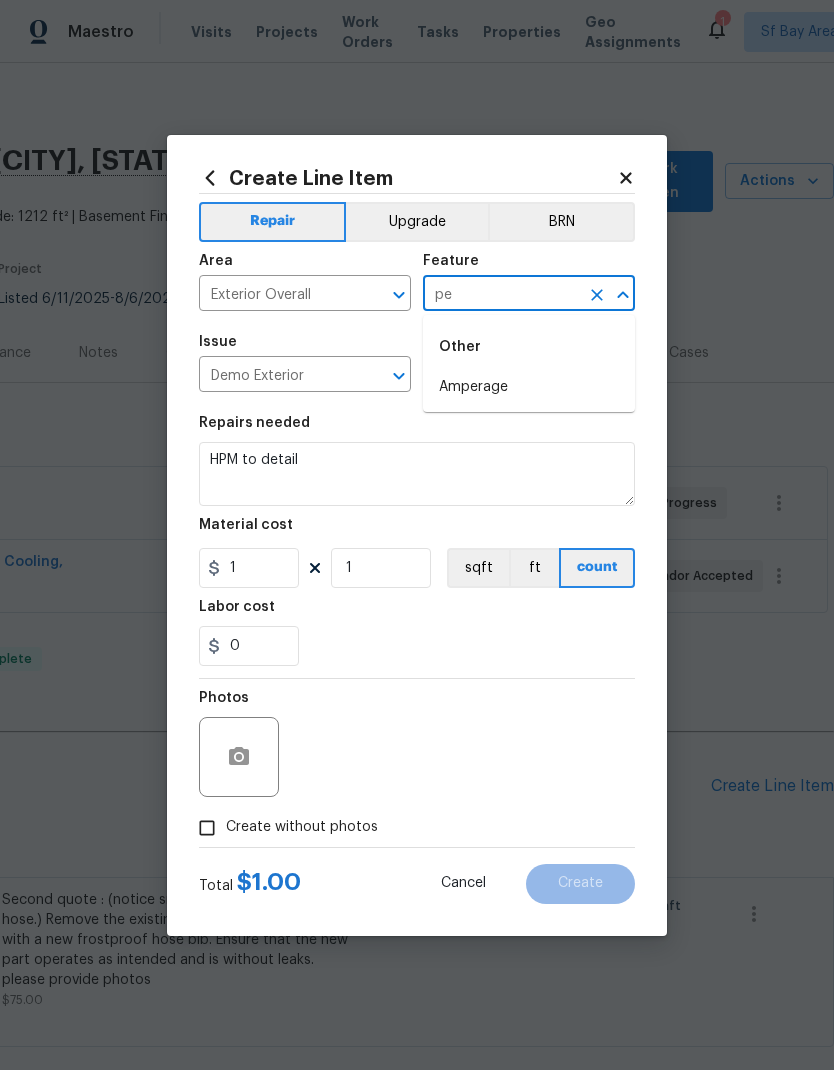 type on "p" 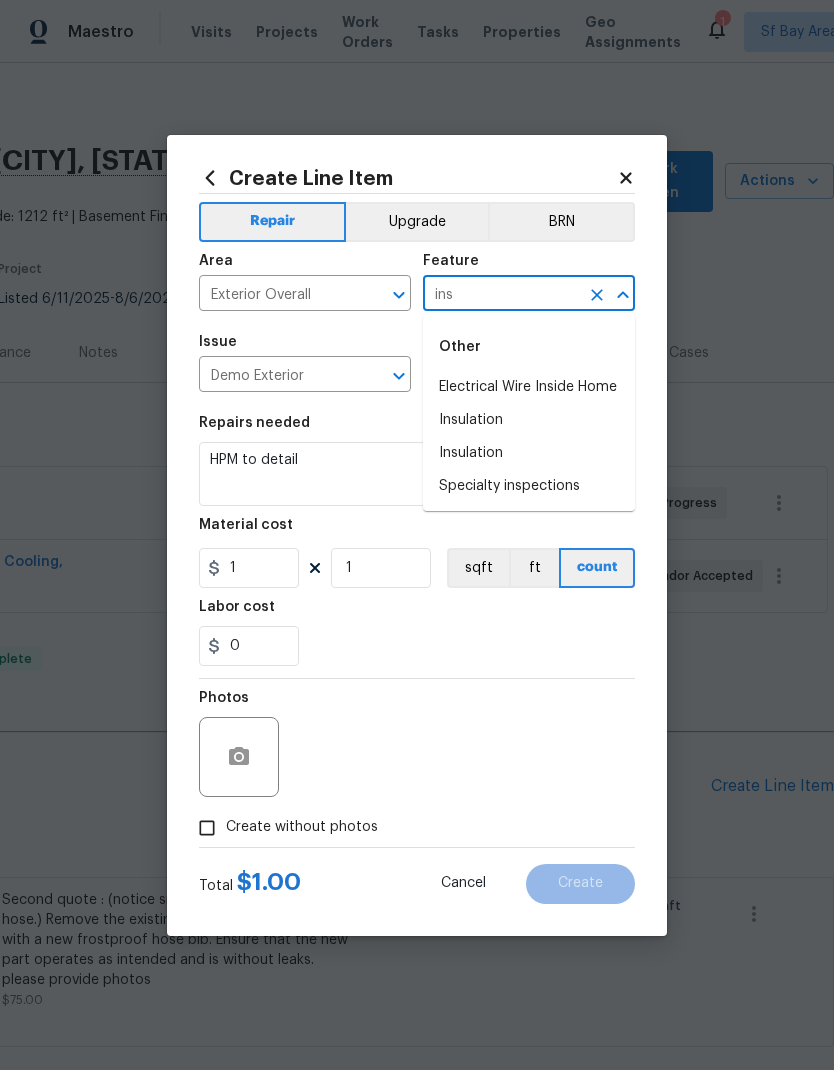 click on "Specialty inspections" at bounding box center (529, 486) 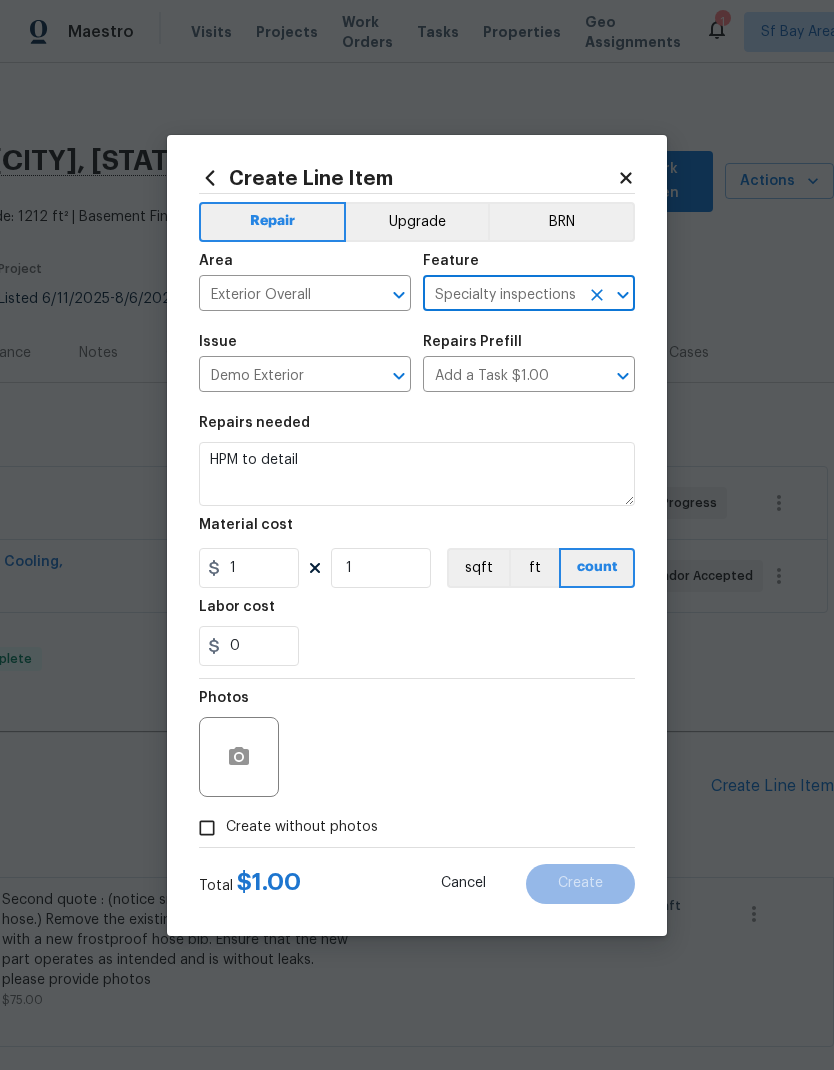 click on "Demo Exterior" at bounding box center [277, 376] 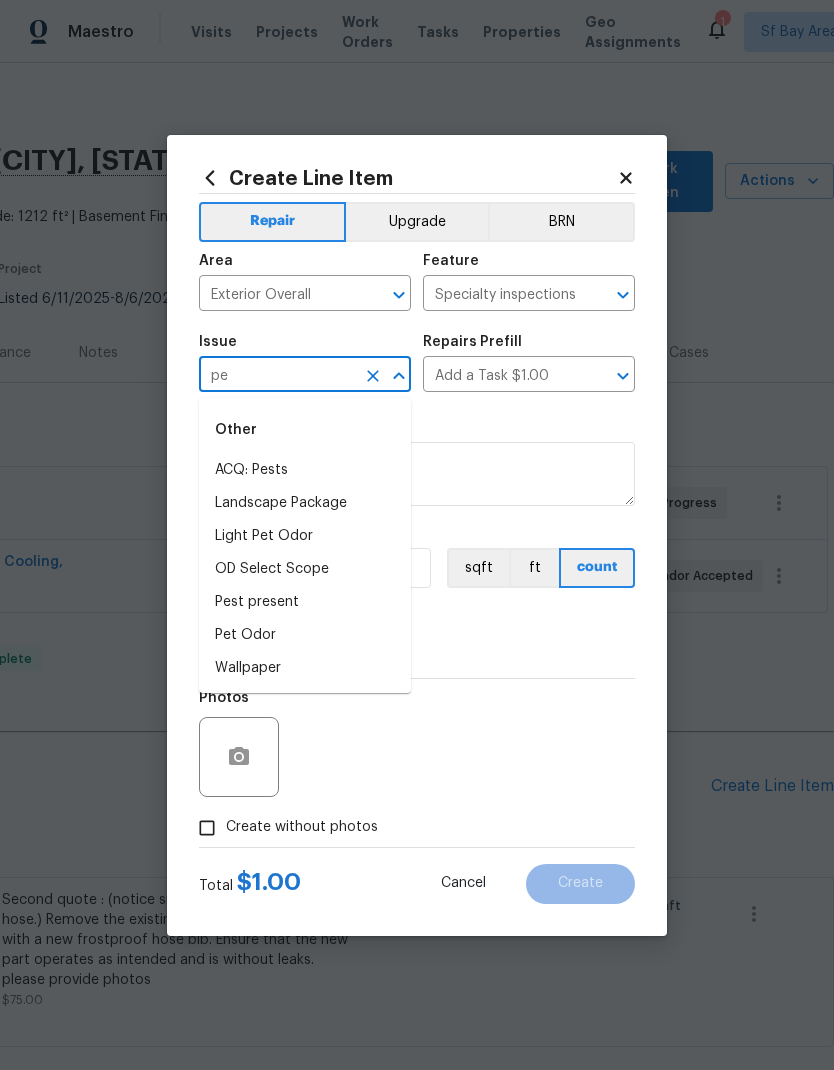 type on "p" 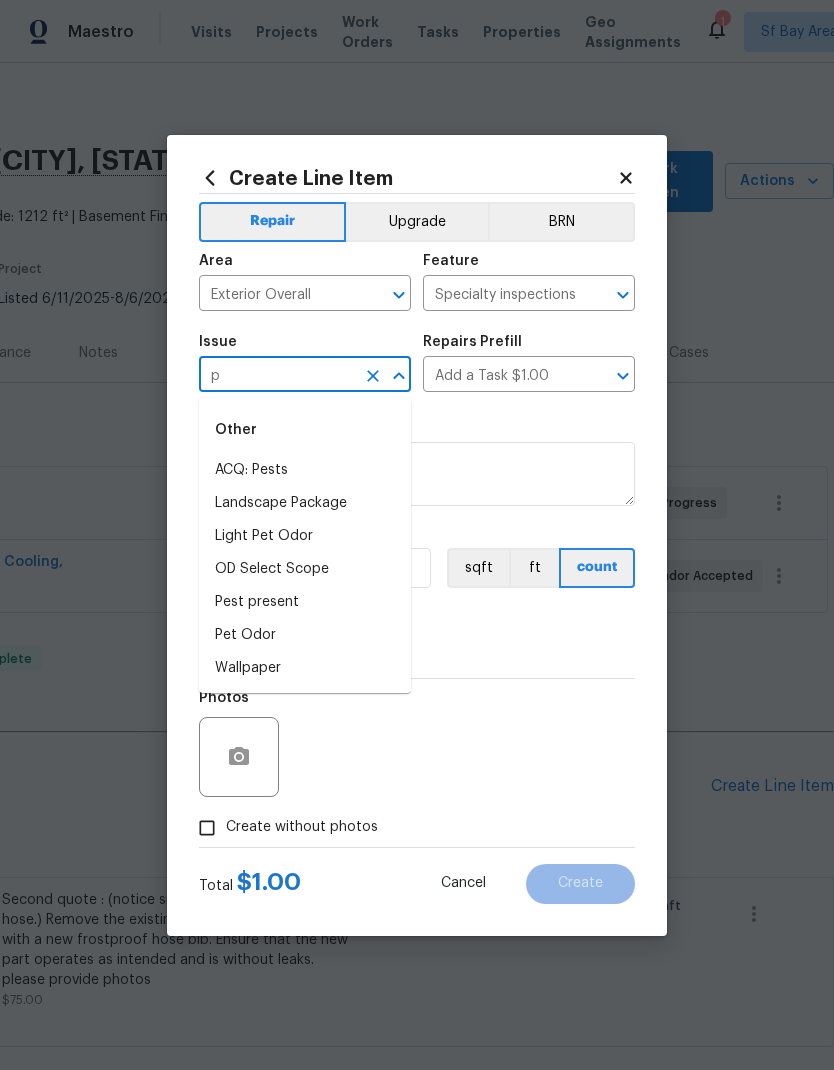 type 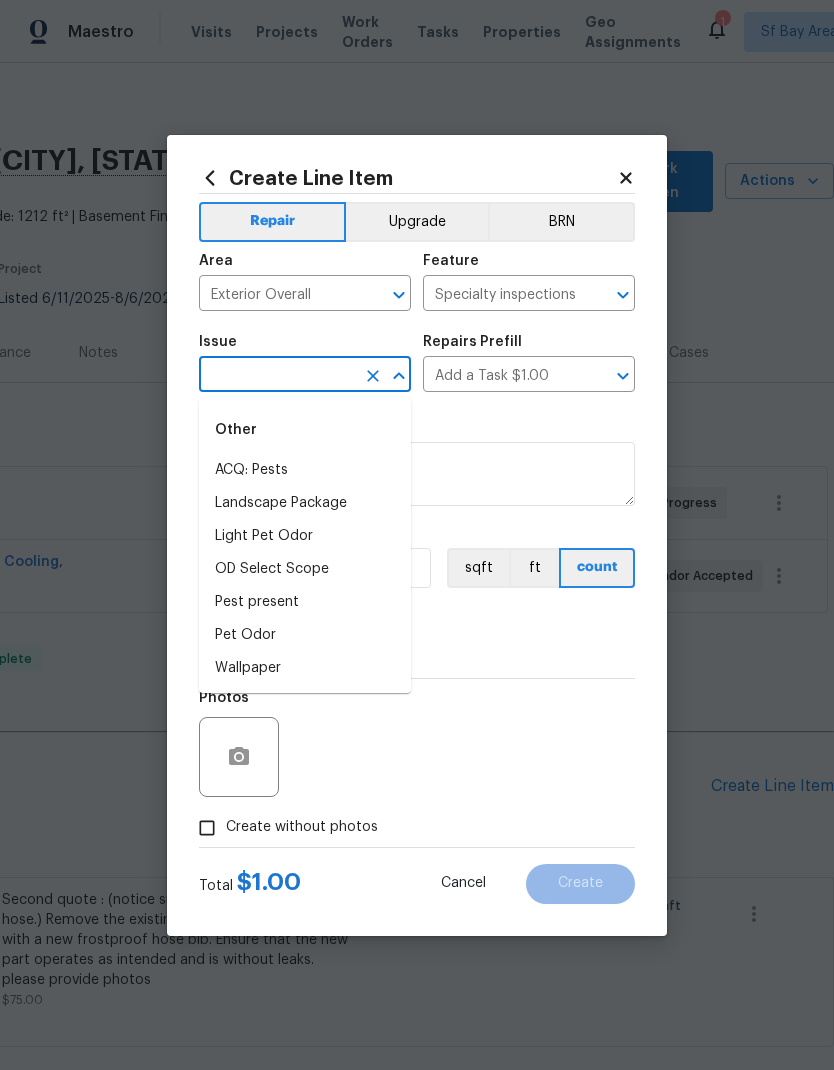 type 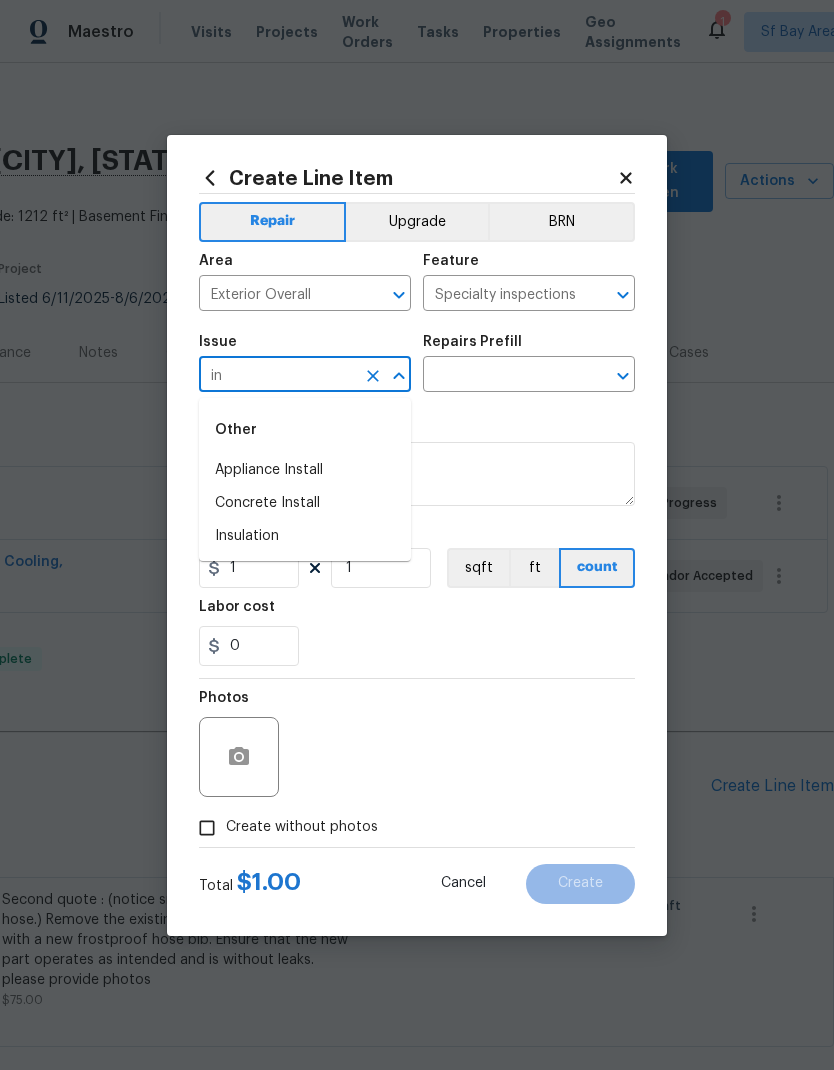 type on "i" 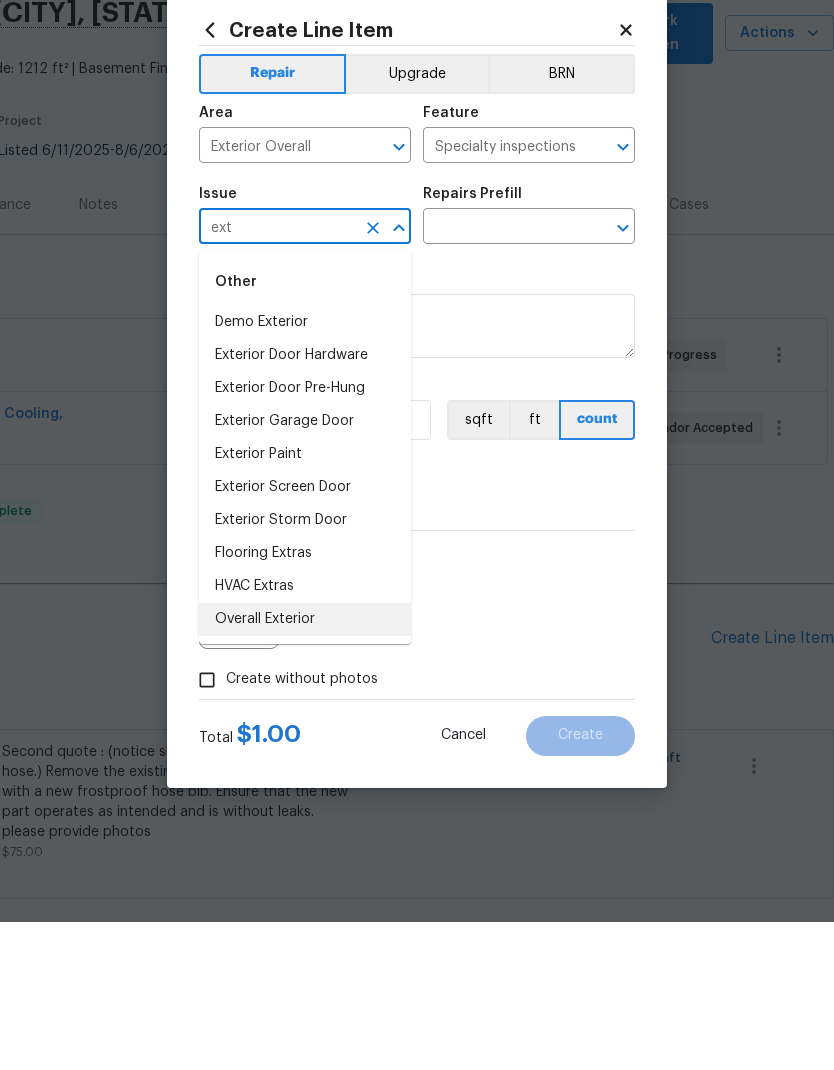 click on "Overall Exterior" at bounding box center [305, 767] 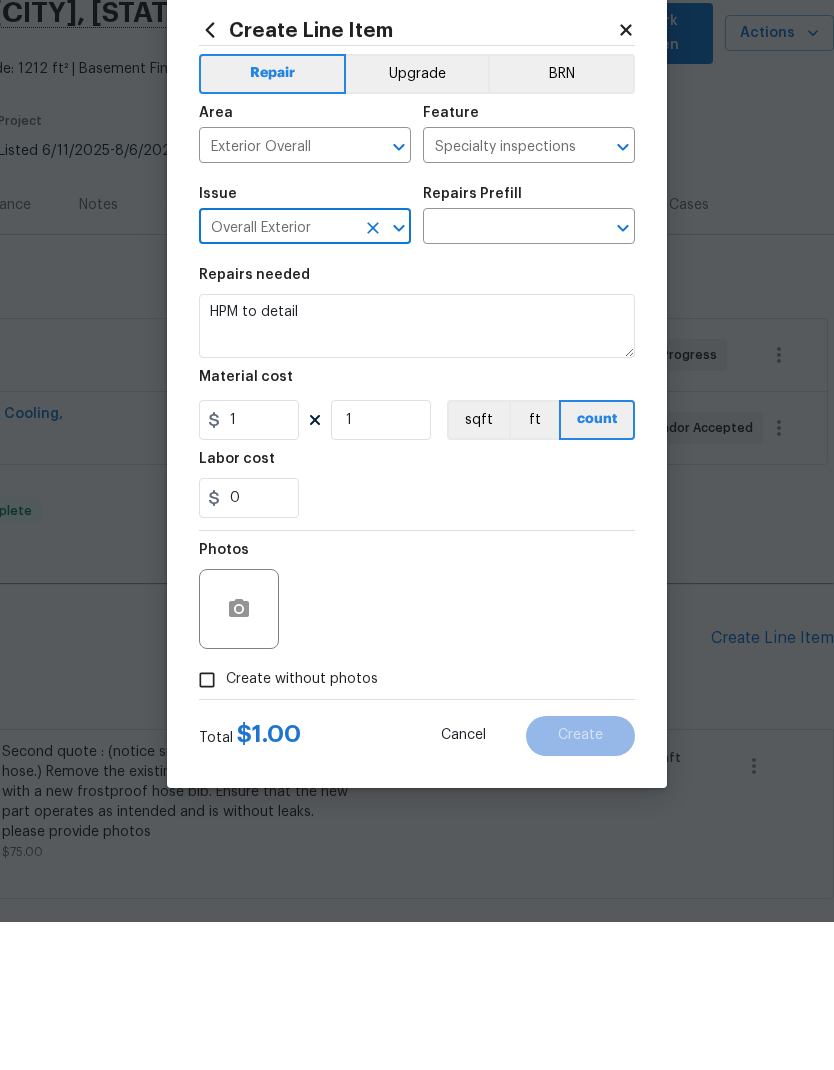 click on "Exterior Overall" at bounding box center [277, 295] 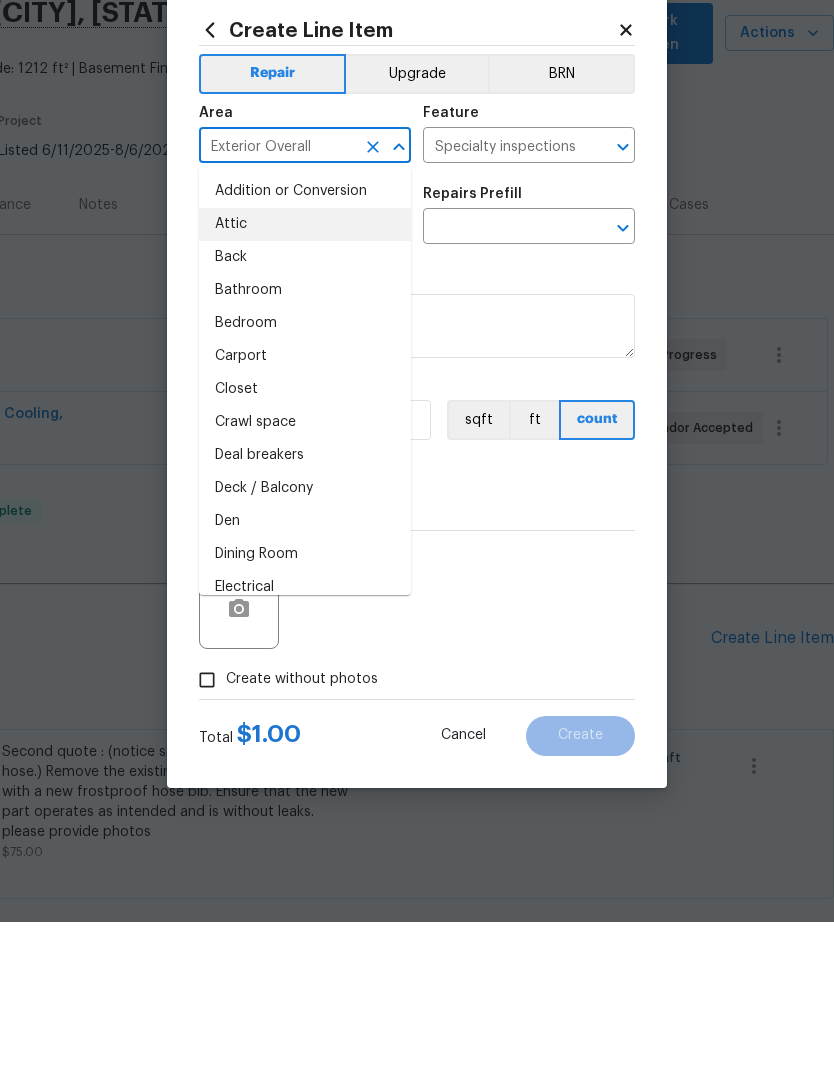click 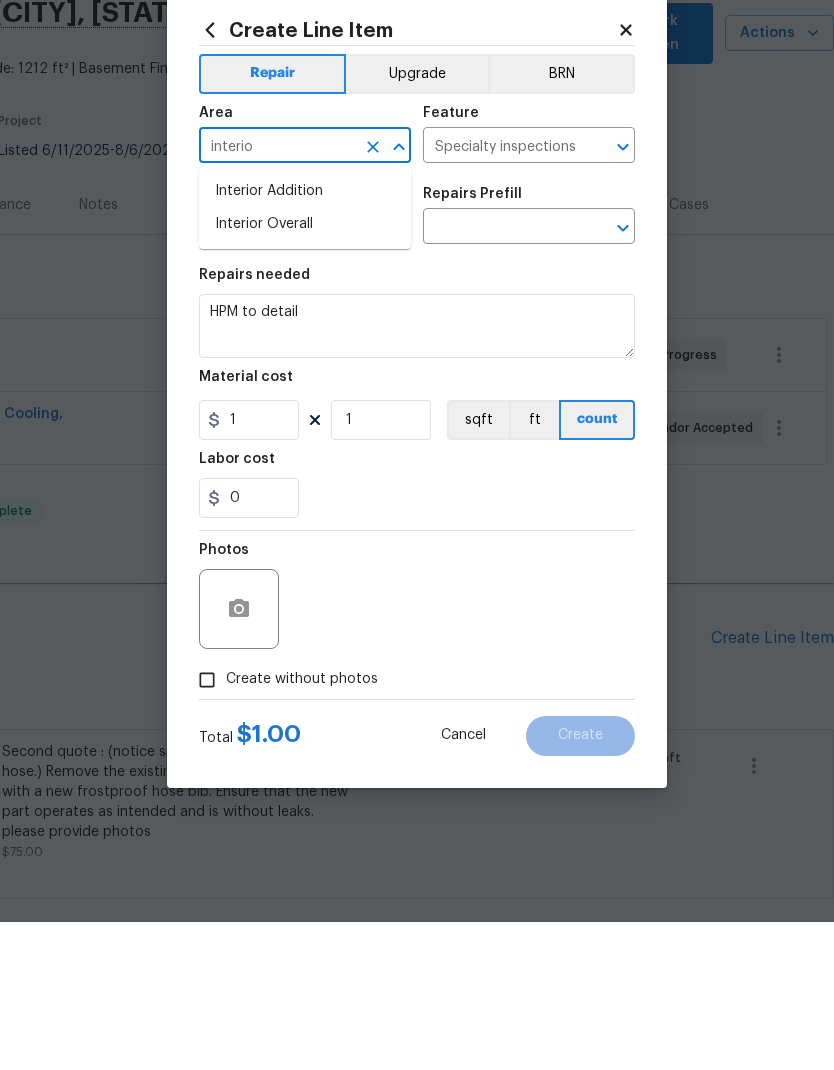click on "Interior Overall" at bounding box center [305, 372] 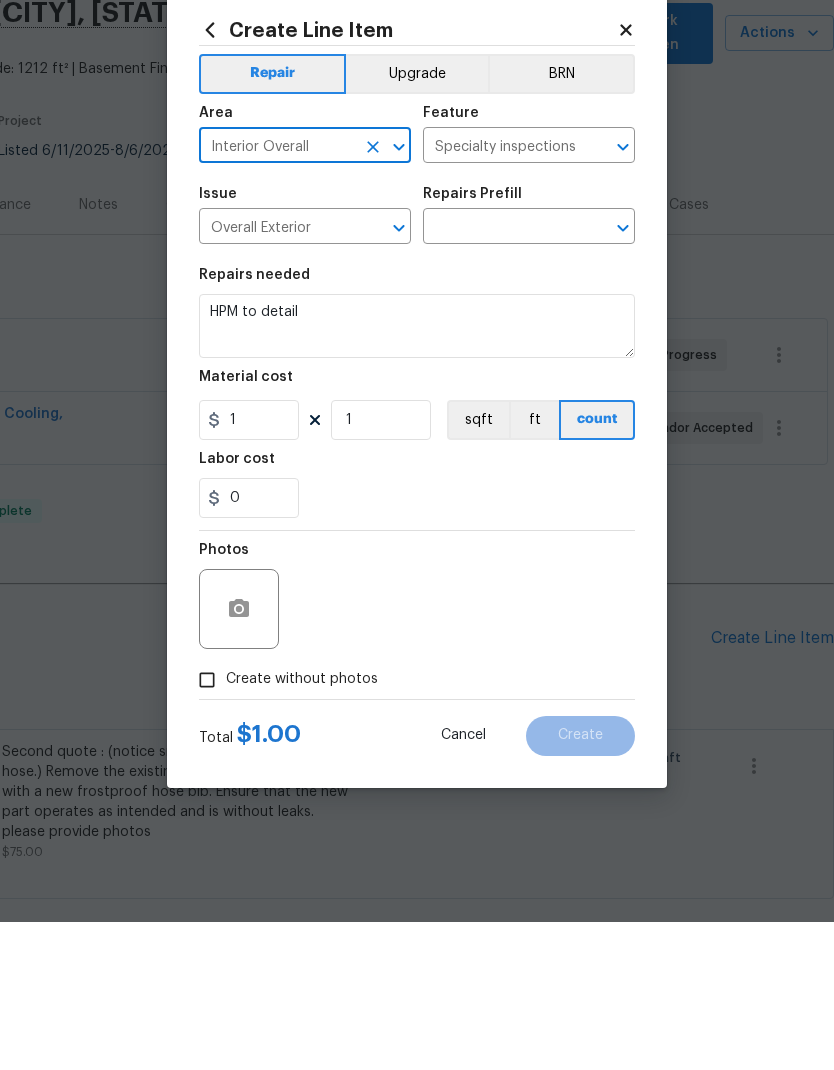 click on "Overall Exterior" at bounding box center [277, 376] 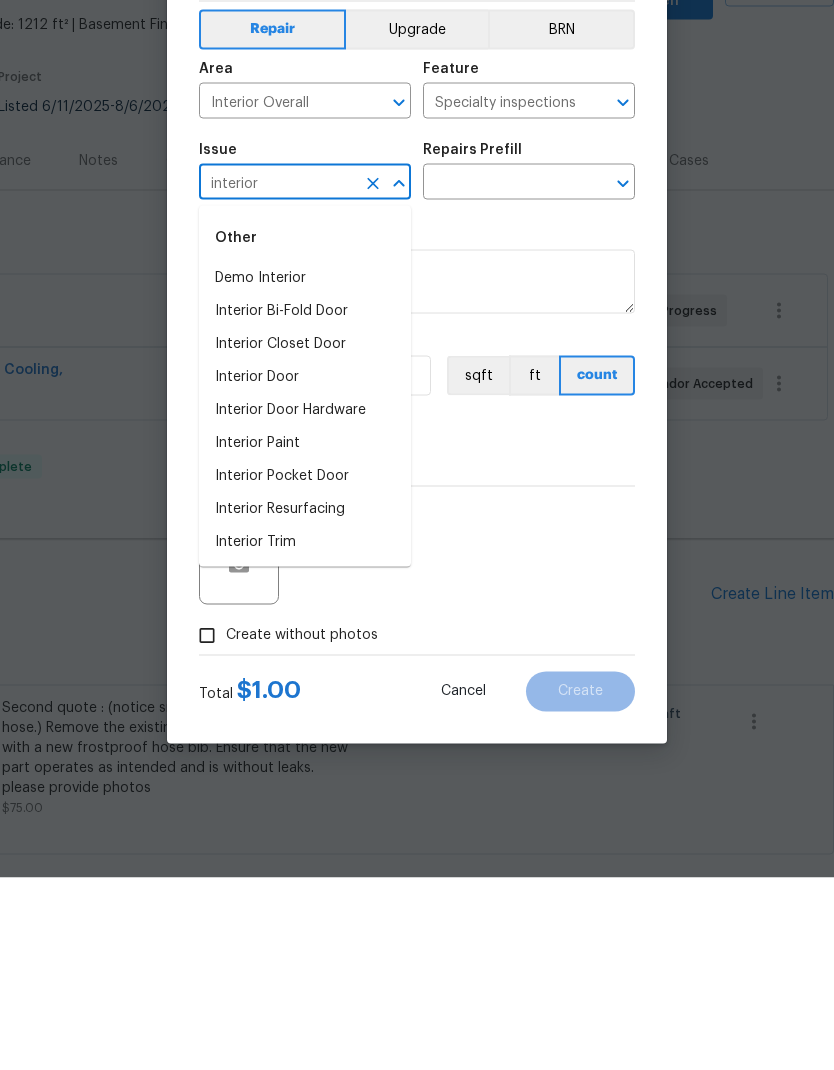 click on "Issue" at bounding box center (305, 348) 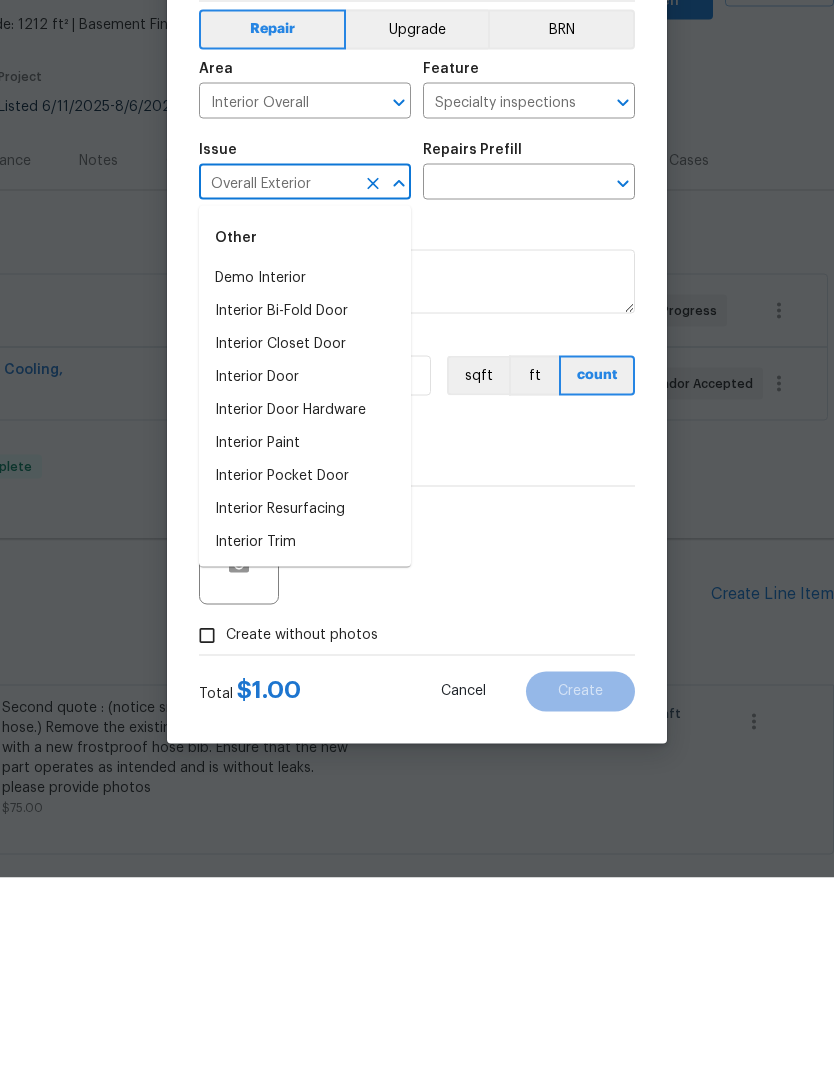 click on "Create Line Item Repair Upgrade BRN Area Interior Overall Feature Specialty inspections Issue Overall Exterior Repairs Prefill Repairs needed HPM to detail Material cost 1 1 sqft ft count Labor cost 0 Photos Create without photos Total $ 1.00 Cancel Create" at bounding box center (417, 535) 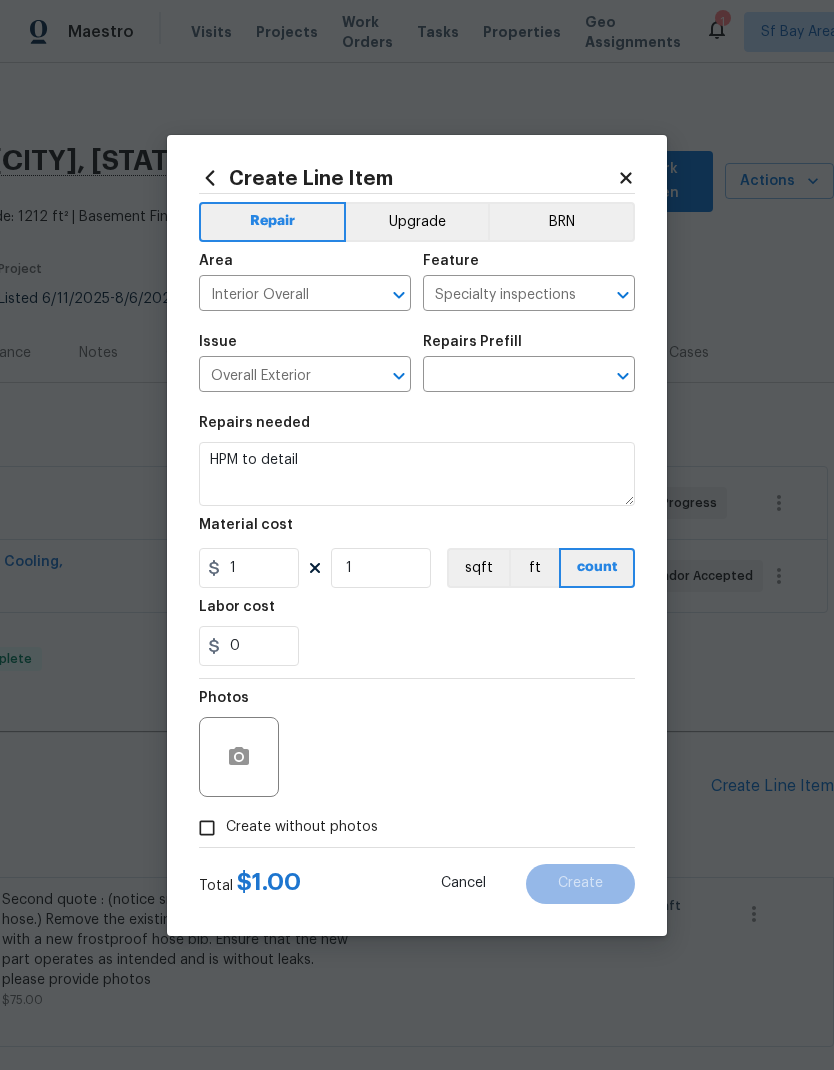 click on "Overall Exterior" at bounding box center [277, 376] 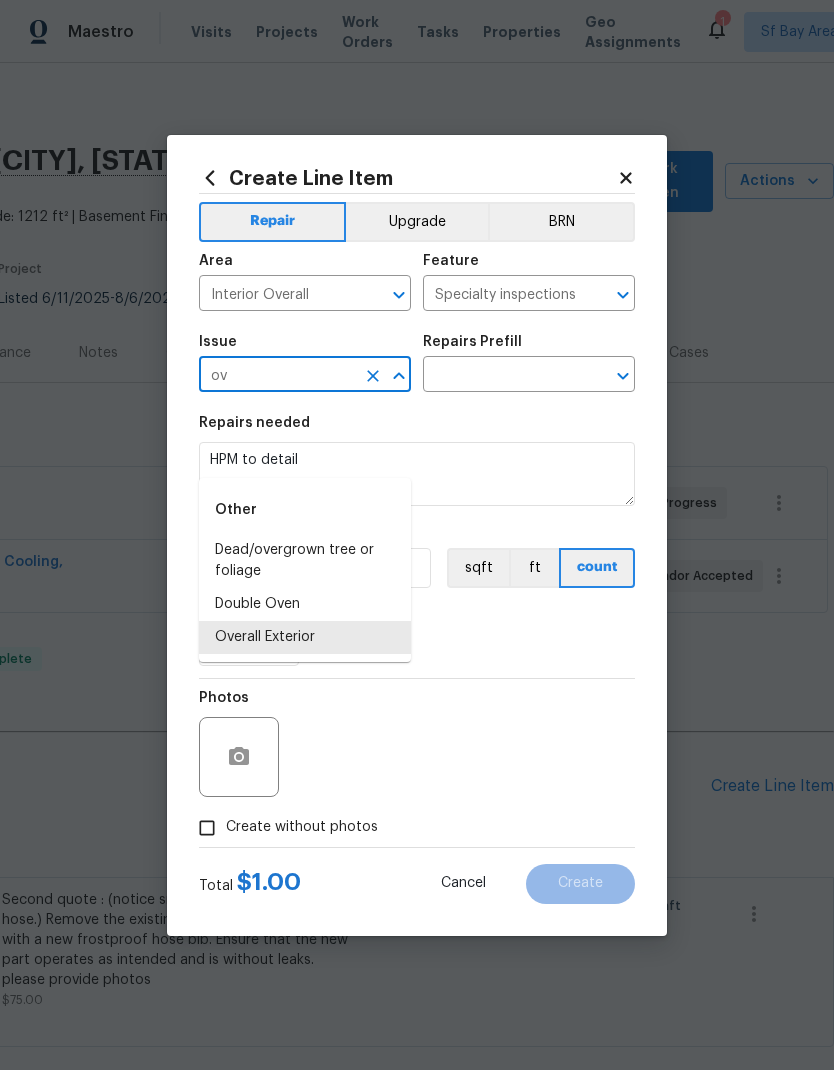 type on "o" 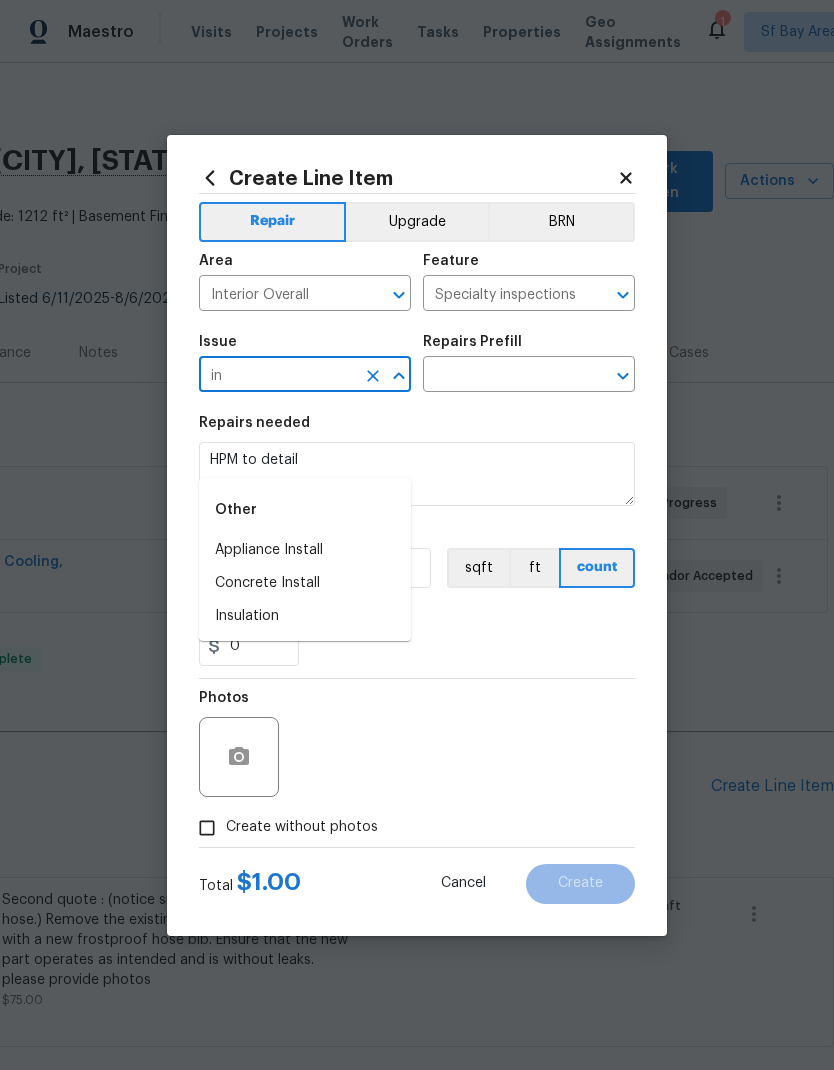 type on "i" 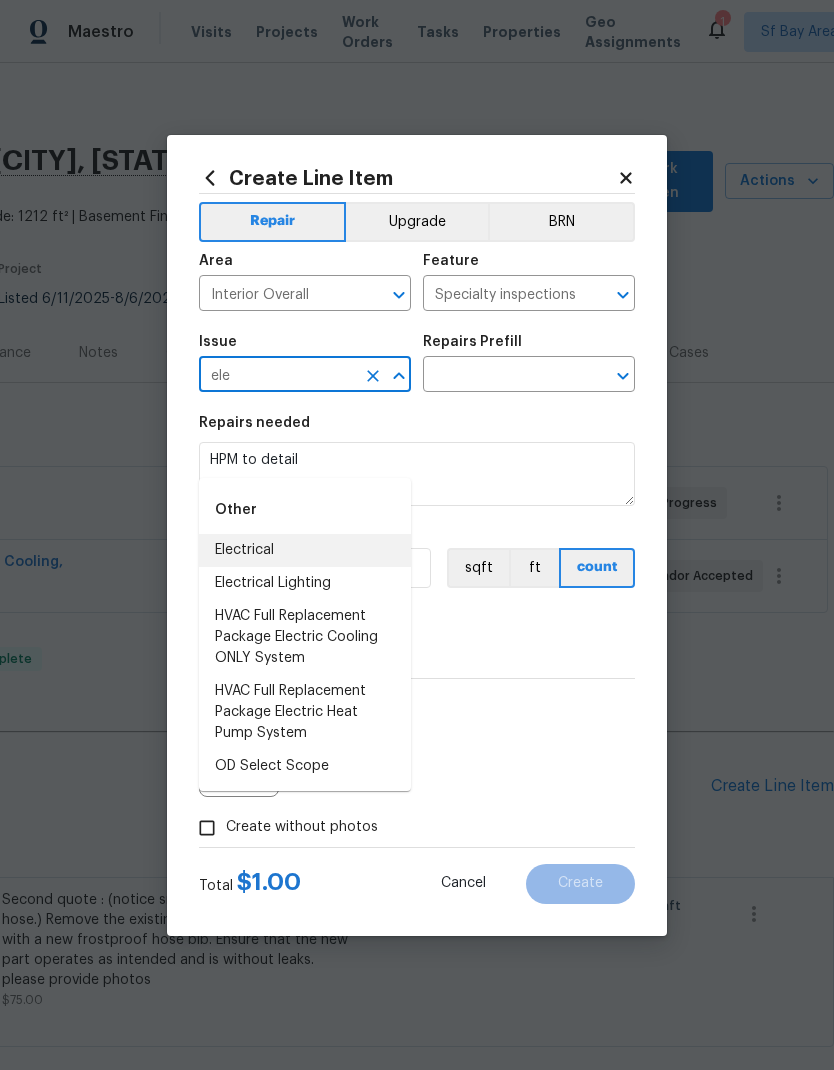 click on "Electrical" at bounding box center (305, 550) 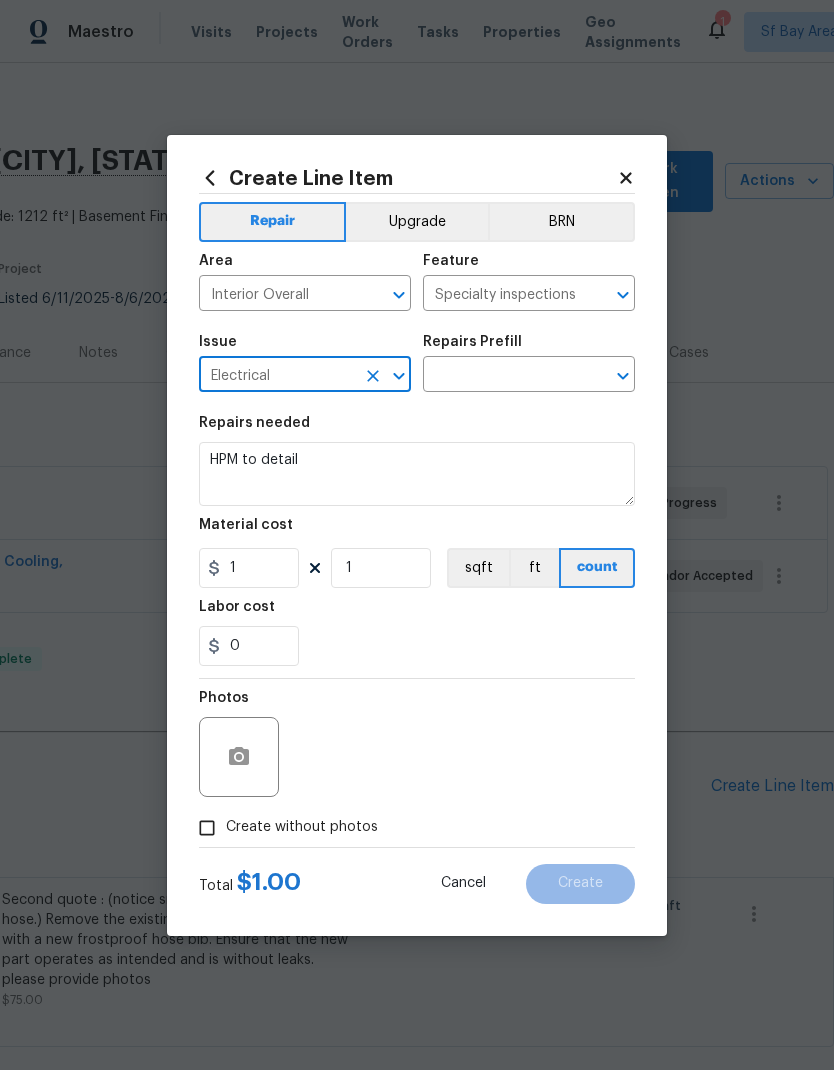 click 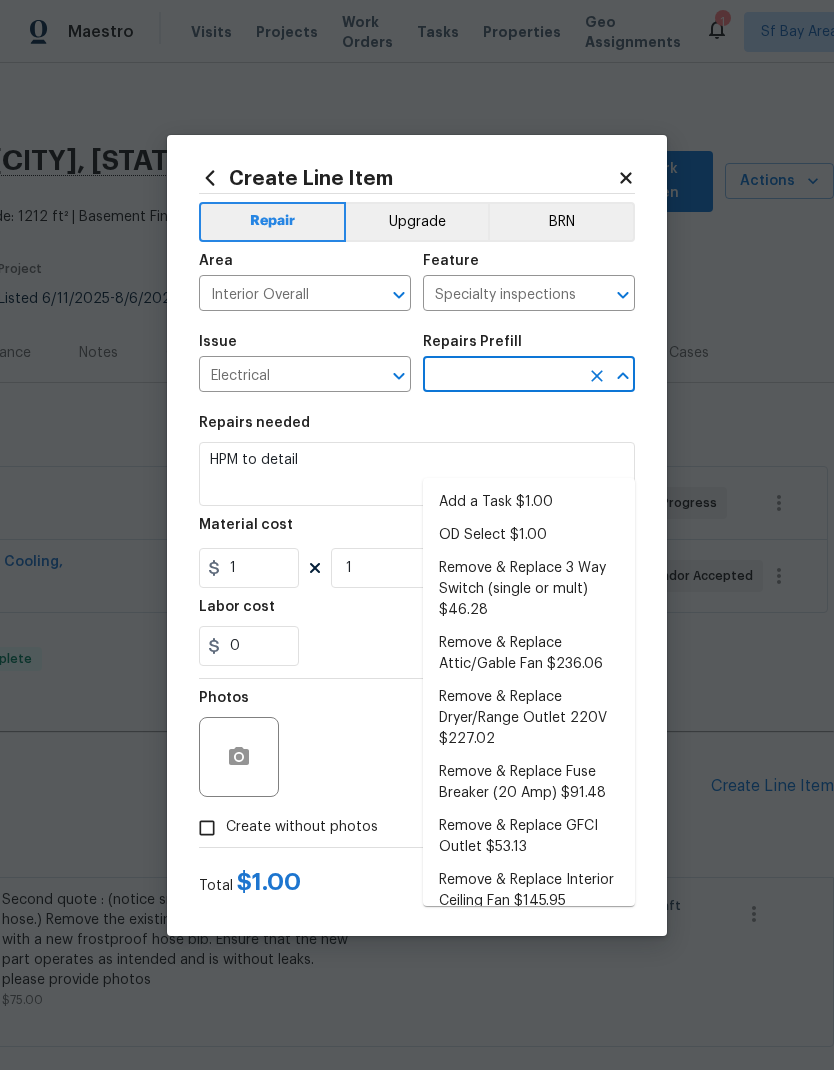 click on "Add a Task $1.00" at bounding box center [529, 502] 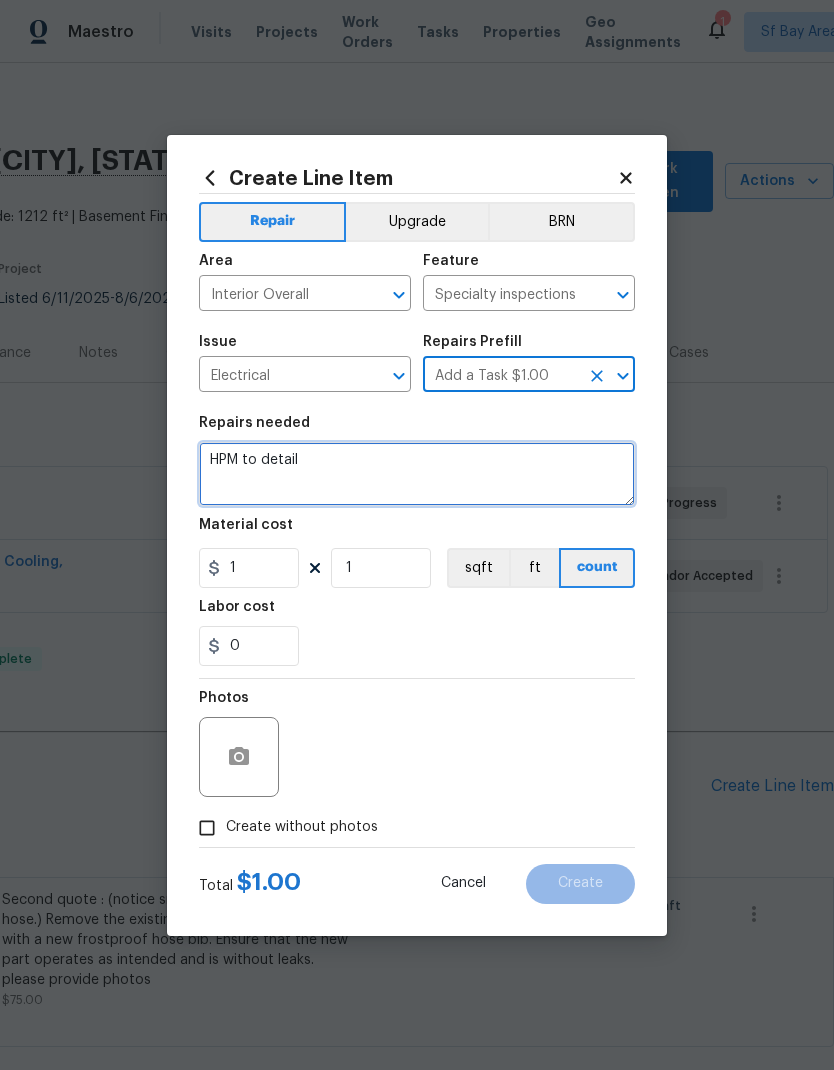 click on "HPM to detail" at bounding box center (417, 474) 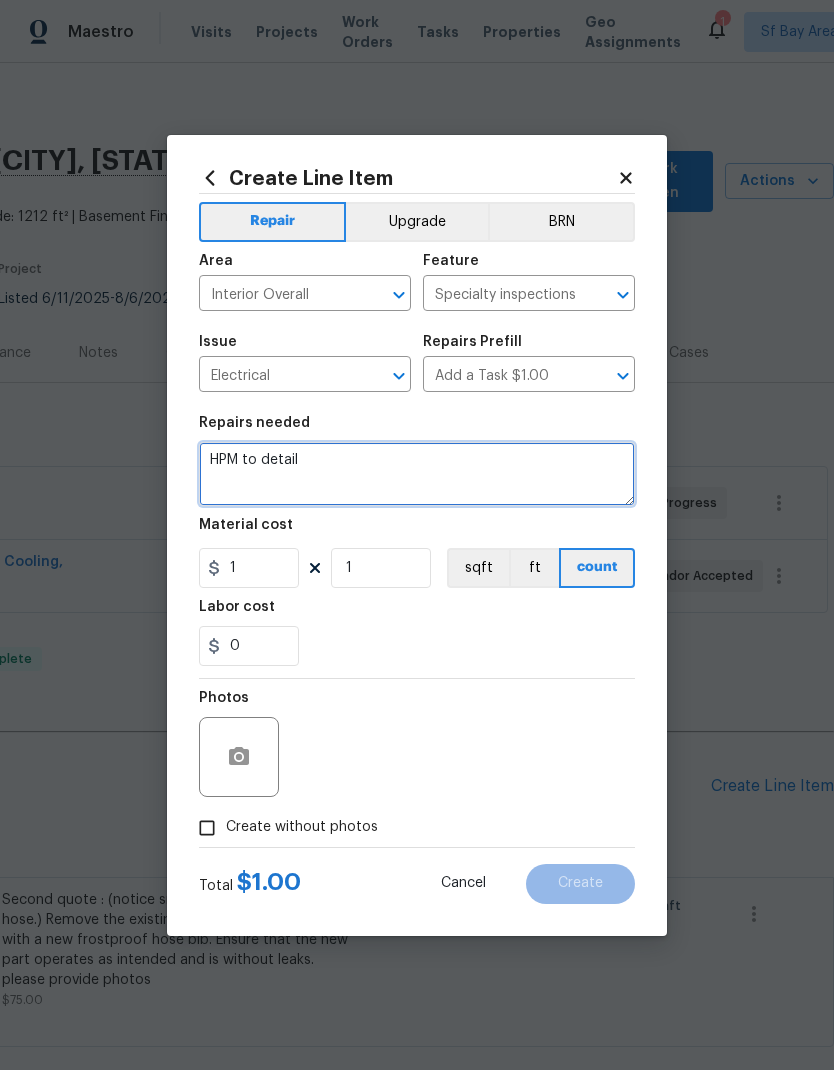 click on "HPM to detail" at bounding box center (417, 474) 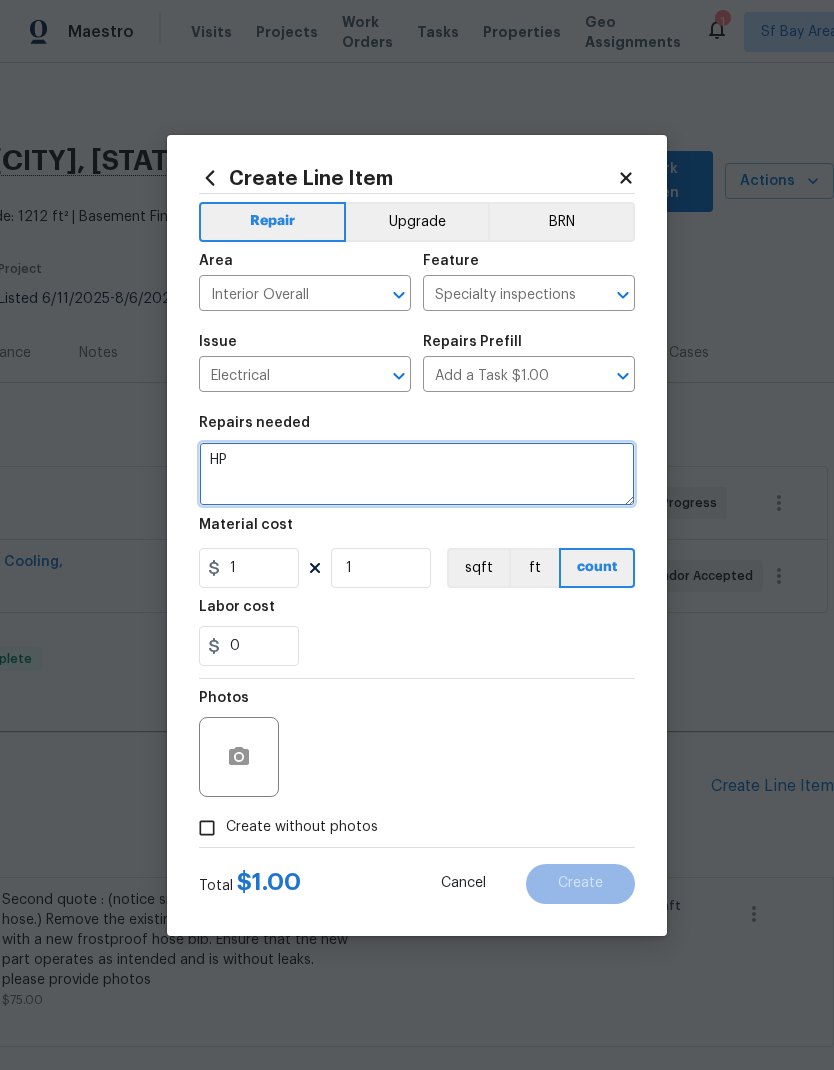 type on "H" 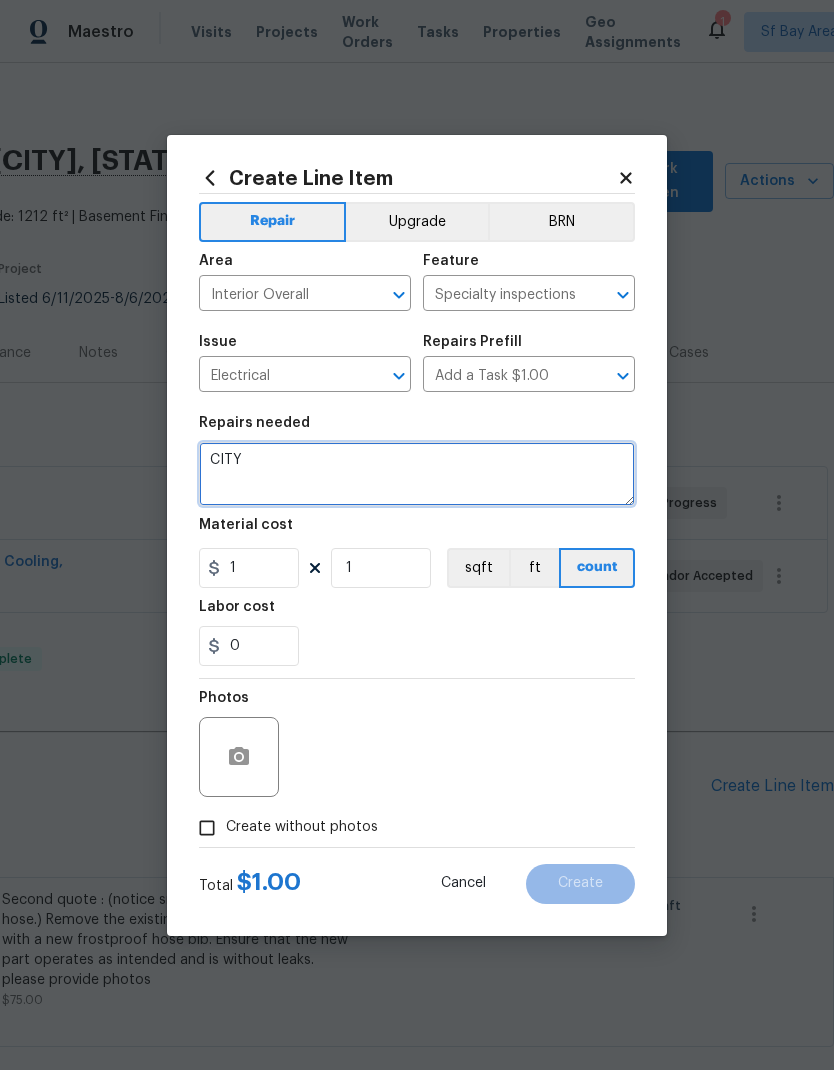 click on "CITY" at bounding box center [417, 474] 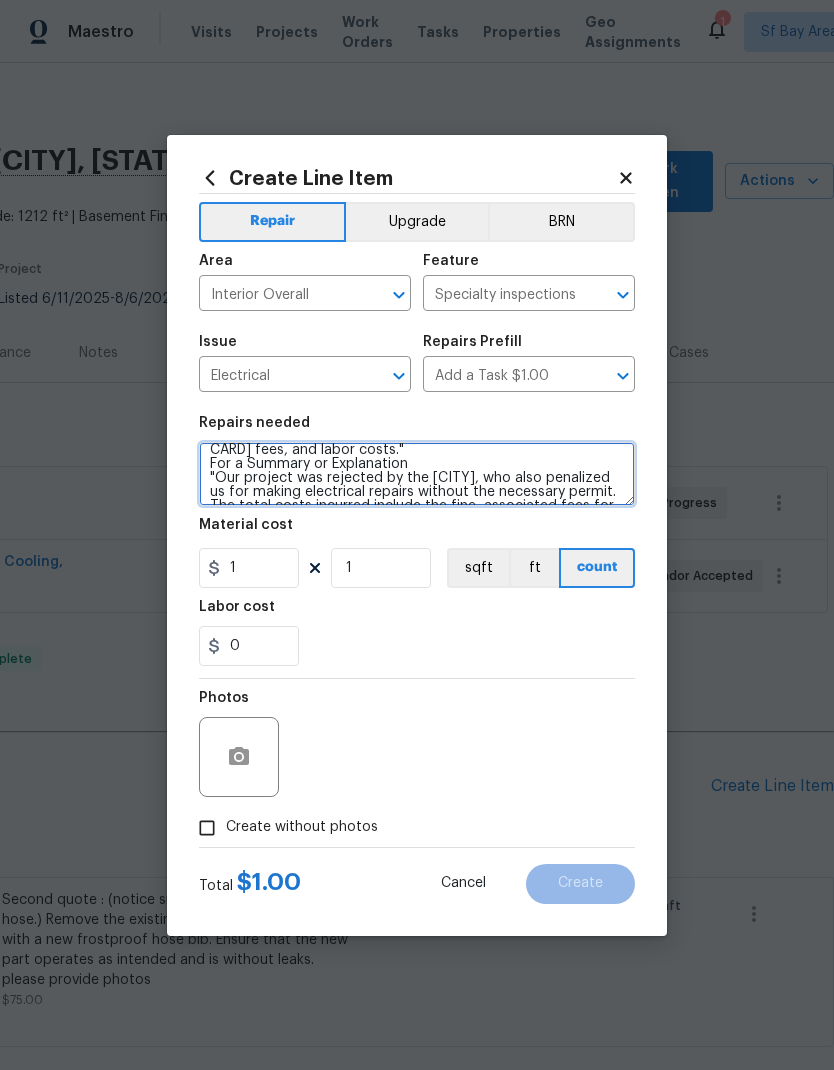 scroll, scrollTop: 180, scrollLeft: 0, axis: vertical 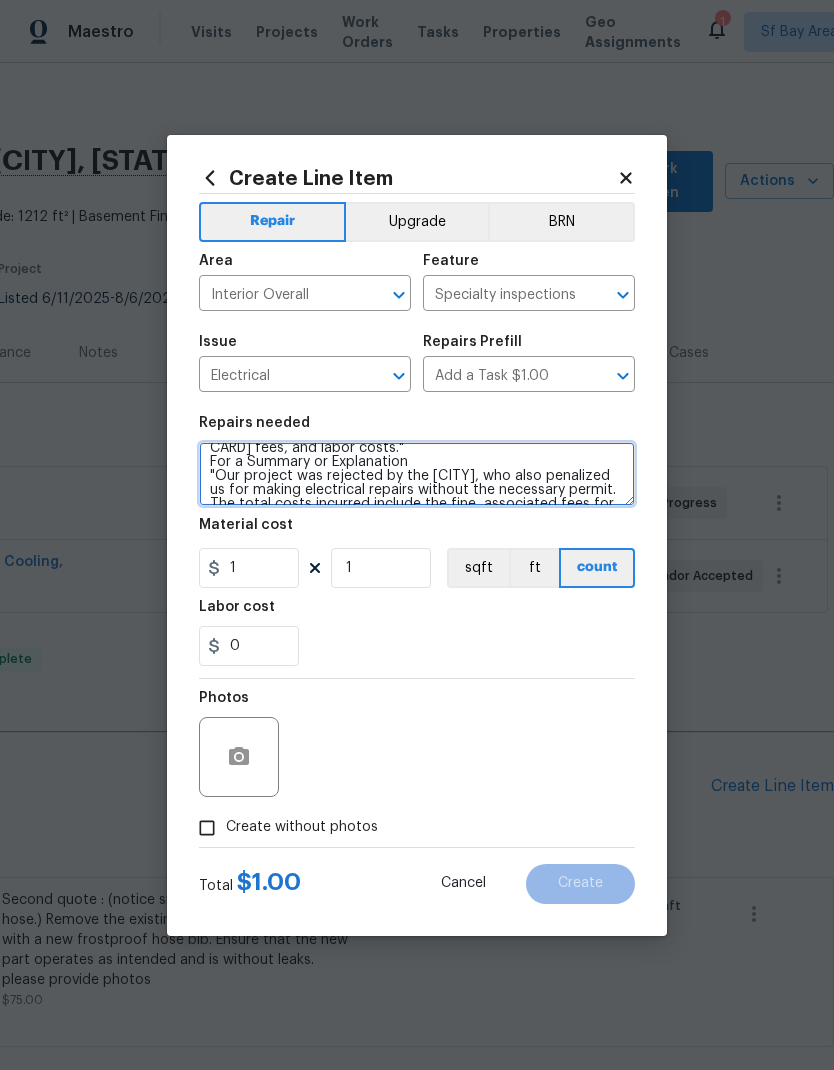 click on "Based on your previous query, here are a few ways to professionally rephrase the provided text, focusing on different scenarios you might be using it for.
For a Formal Document or Letter
"The [CITY] denied our renovation plans and issued a penalty for performing electrical repairs without a permit. The total cost includes expenses for the permit, service, [CREDIT CARD] fees, and labor."
For an Email or Professional Memo
"We encountered a setback with the [CITY], who rejected our renovation project and fined us for unpermitted electrical work. The total expense covers the permit, service, [CREDIT CARD] fees, and labor costs."
For a Summary or Explanation
"Our project was rejected by the [CITY], who also penalized us for making electrical repairs without the necessary permit. The total costs incurred include the fine, associated fees for permits and services, and the cost of labor."" at bounding box center (417, 474) 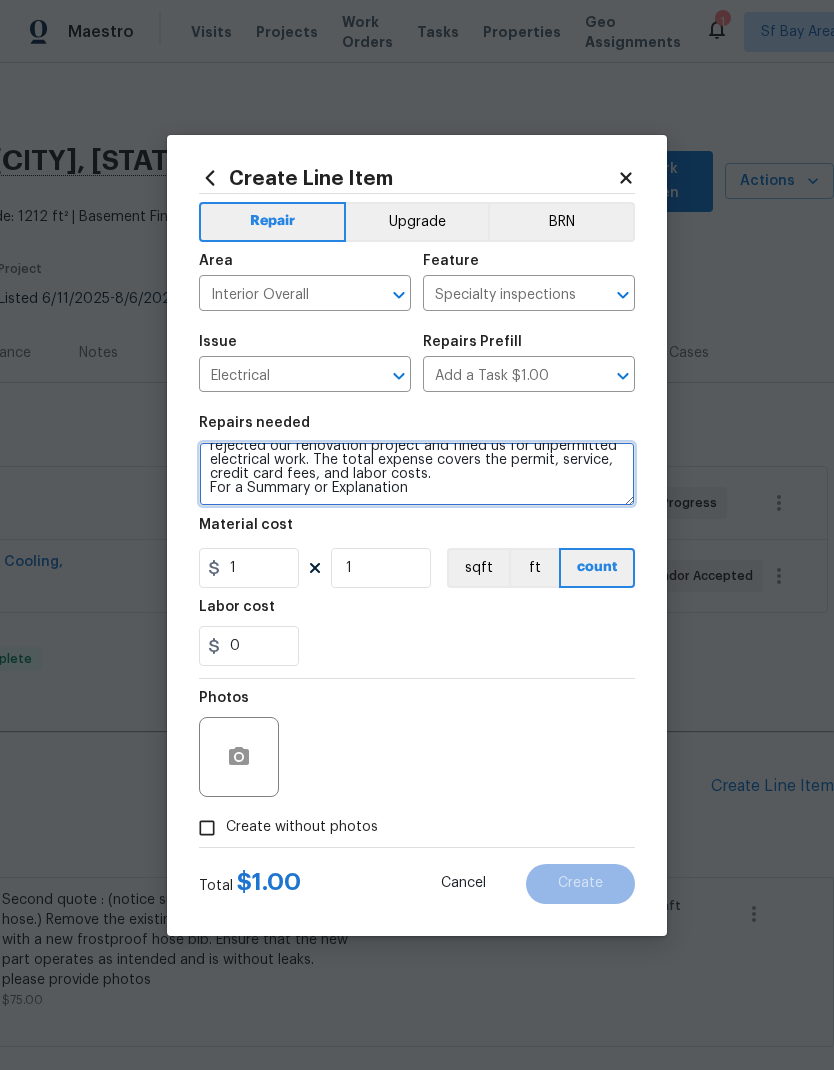 scroll, scrollTop: 107, scrollLeft: 0, axis: vertical 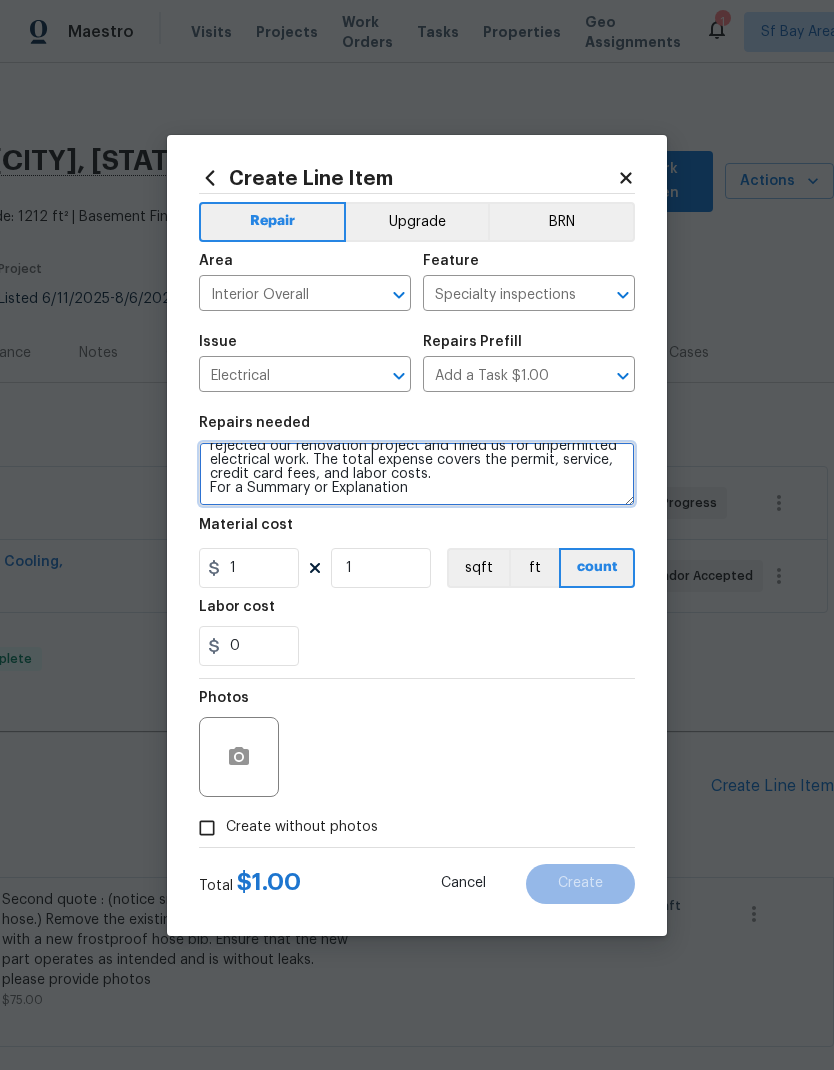 click on "The City of [CITY] denied our renovation plans and issued a penalty for performing electrical repairs without a permit. The total cost includes expenses for the permit, service, credit card fees, and labor.
For an Email or Professional Memo
We encountered a setback with the City of [CITY], who rejected our renovation project and fined us for unpermitted electrical work. The total expense covers the permit, service, credit card fees, and labor costs.
For a Summary or Explanation" at bounding box center (417, 474) 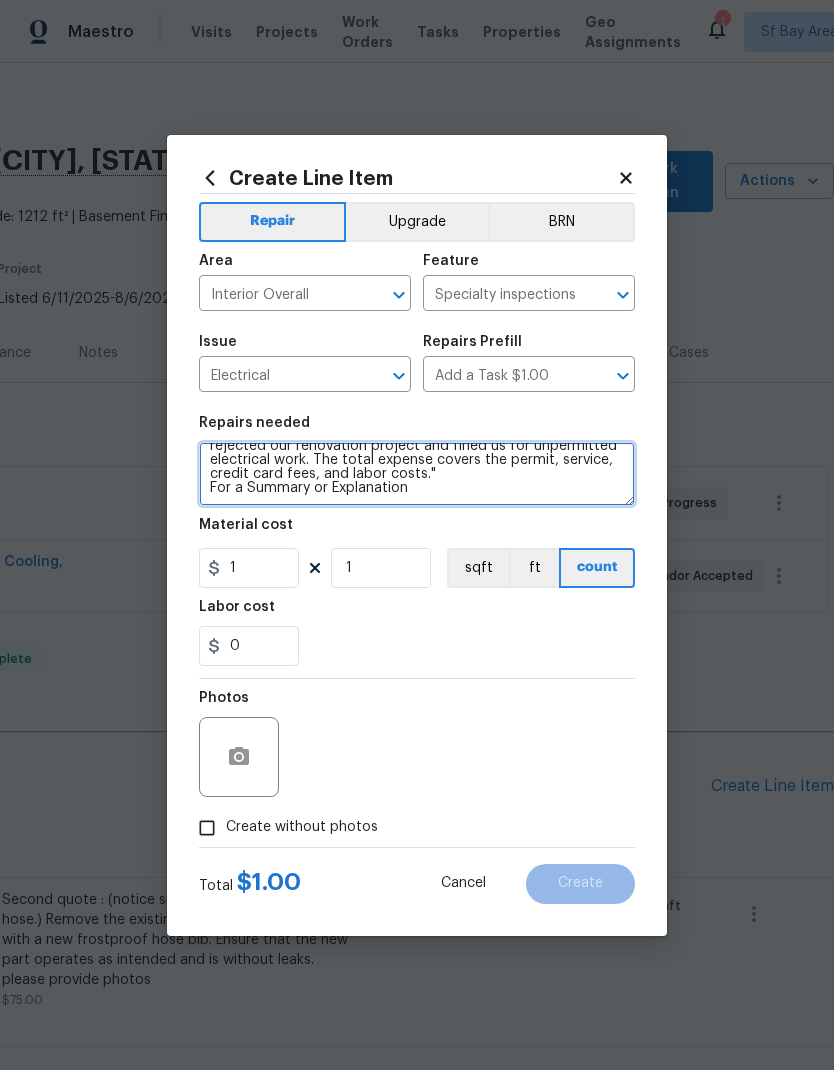 scroll, scrollTop: 41, scrollLeft: 0, axis: vertical 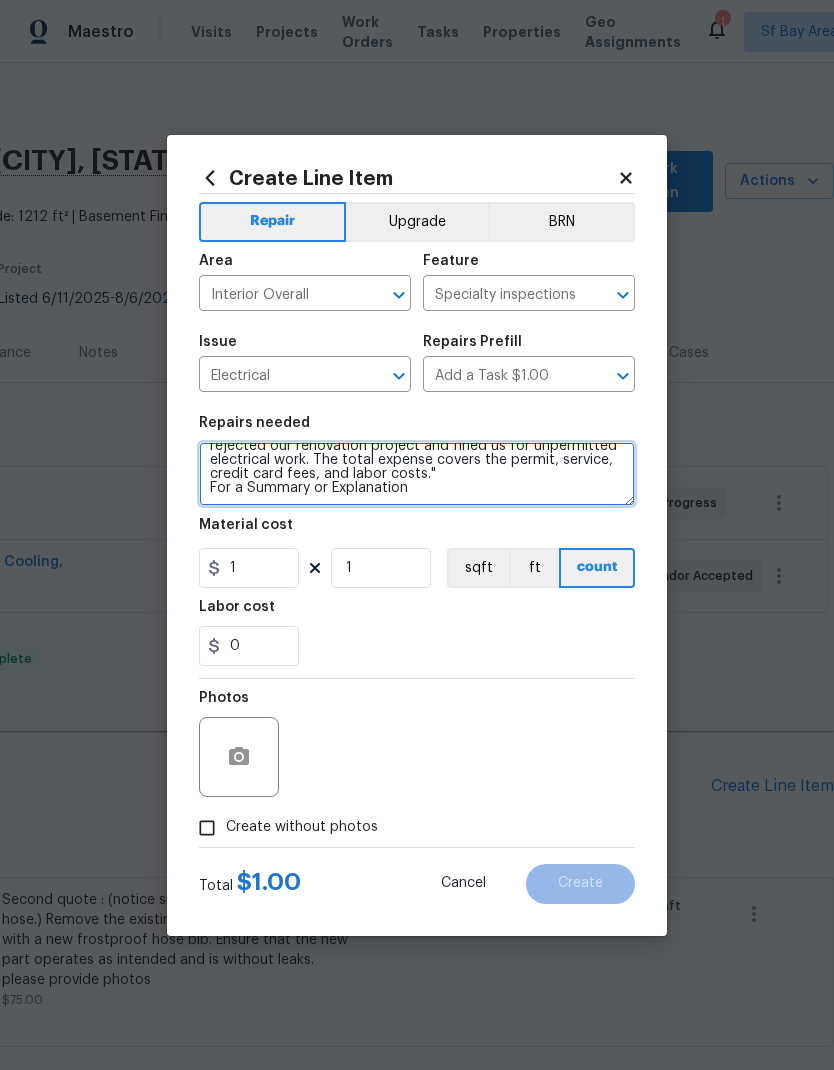 click on "We encountered a setback with the [CITY] of [CITY], who rejected our renovation project and fined us for unpermitted electrical work. The total expense covers the permit, service, credit card fees, and labor costs."
For a Summary or Explanation" at bounding box center (417, 474) 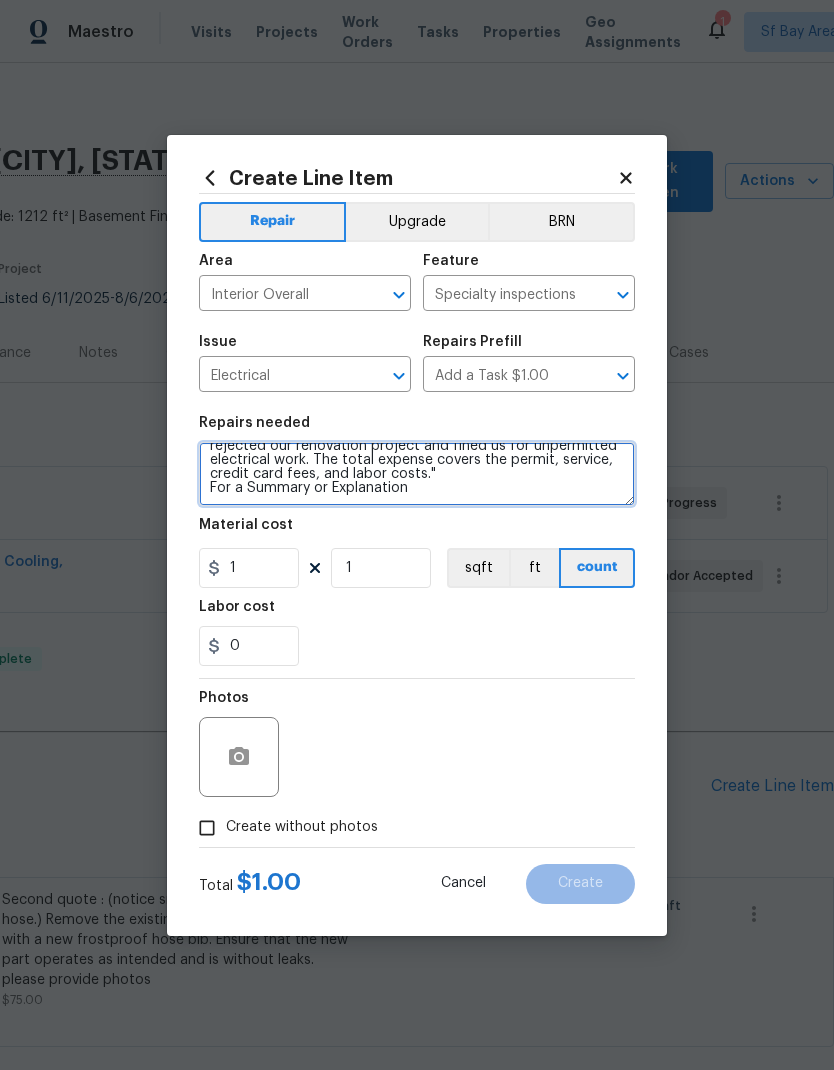 click on "We encountered a setback with the [CITY] of [CITY], who rejected our renovation project and fined us for unpermitted electrical work. The total expense covers the permit, service, credit card fees, and labor costs."
For a Summary or Explanation" at bounding box center [417, 474] 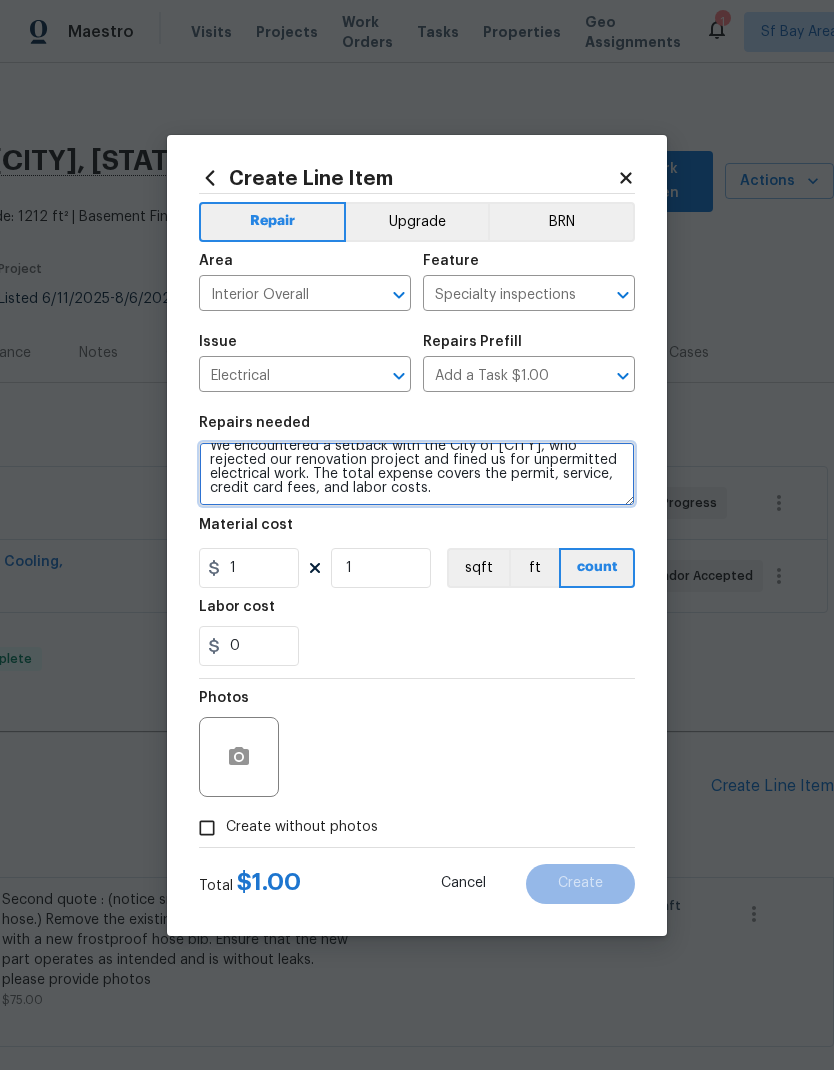 scroll, scrollTop: 28, scrollLeft: 0, axis: vertical 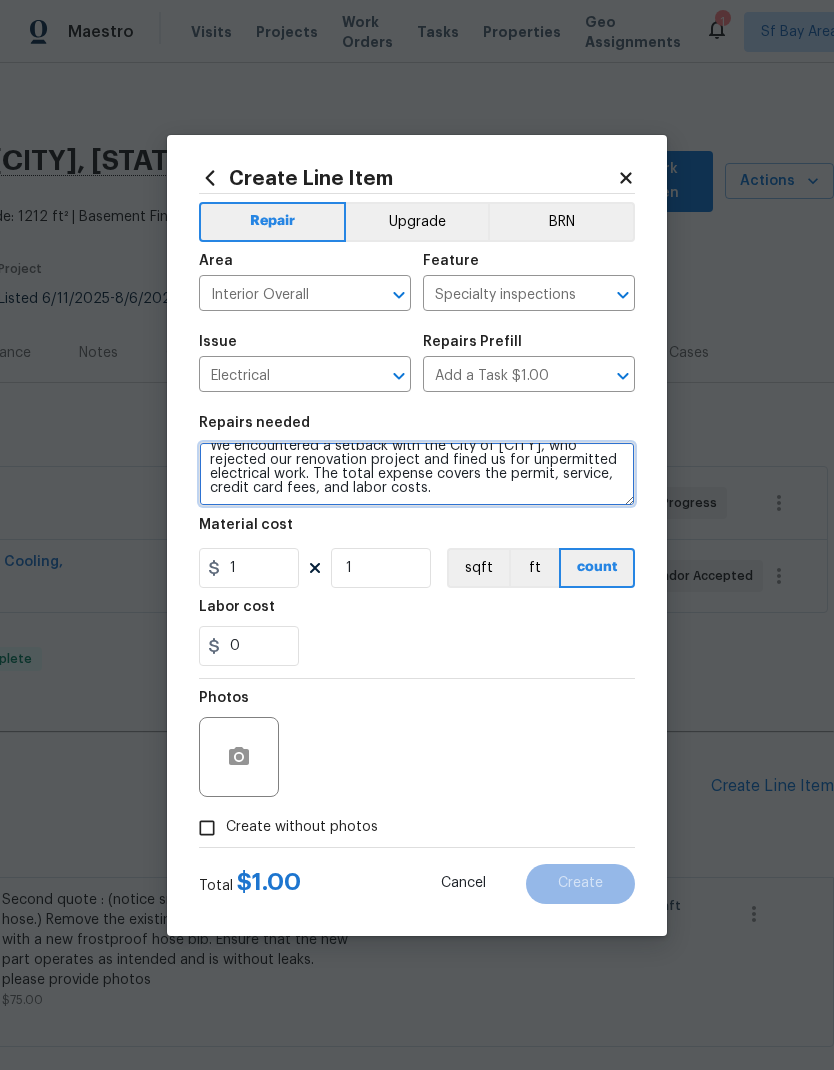 click on "We encountered a setback with the City of [CITY], who rejected our renovation project and fined us for unpermitted electrical work. The total expense covers the permit, service, credit card fees, and labor costs." at bounding box center [417, 474] 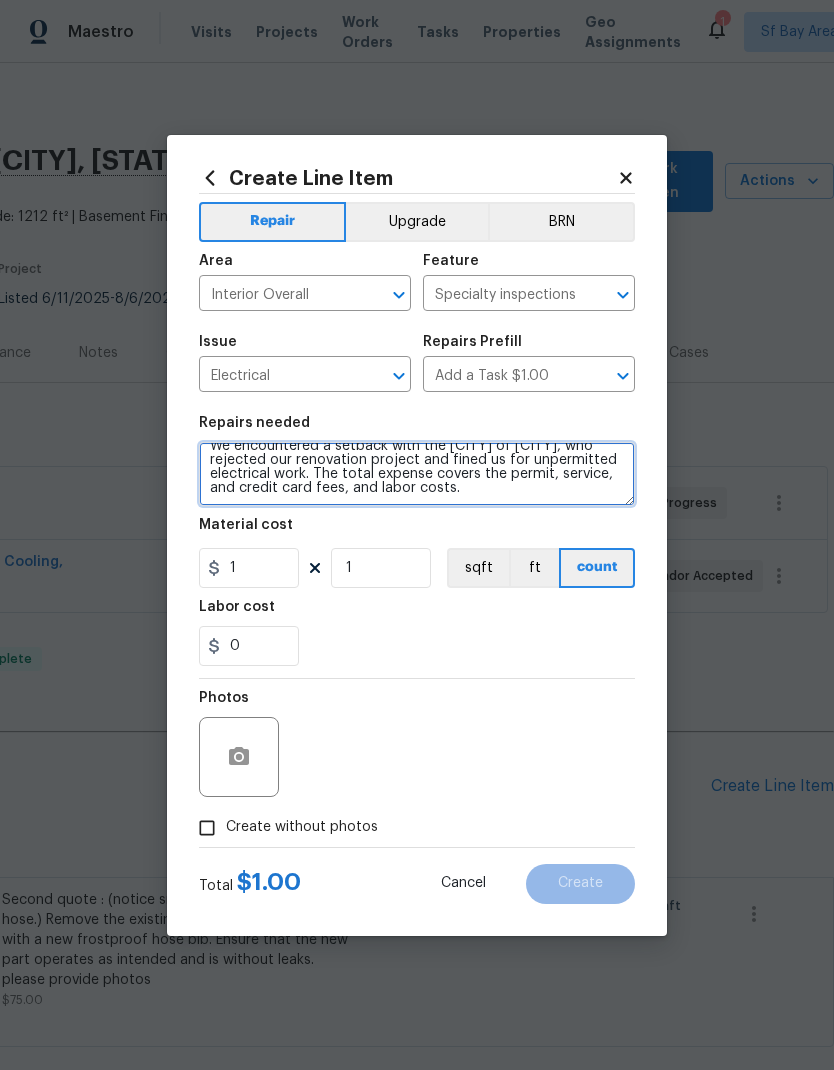 click on "We encountered a setback with the [CITY] of [CITY], who rejected our renovation project and fined us for unpermitted electrical work. The total expense covers the permit, service, and credit card fees, and labor costs." at bounding box center [417, 474] 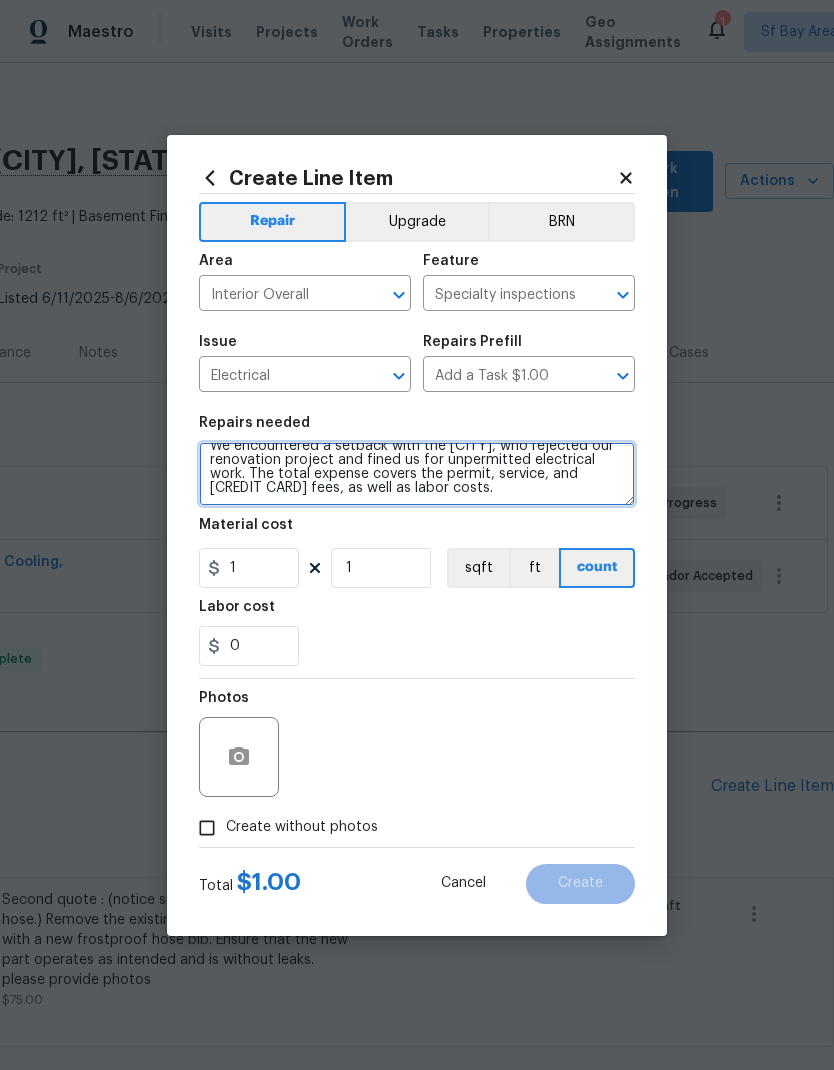 type on "We encountered a setback with the [CITY], who rejected our renovation project and fined us for unpermitted electrical work. The total expense covers the permit, service, and [CREDIT CARD] fees, as well as labor costs." 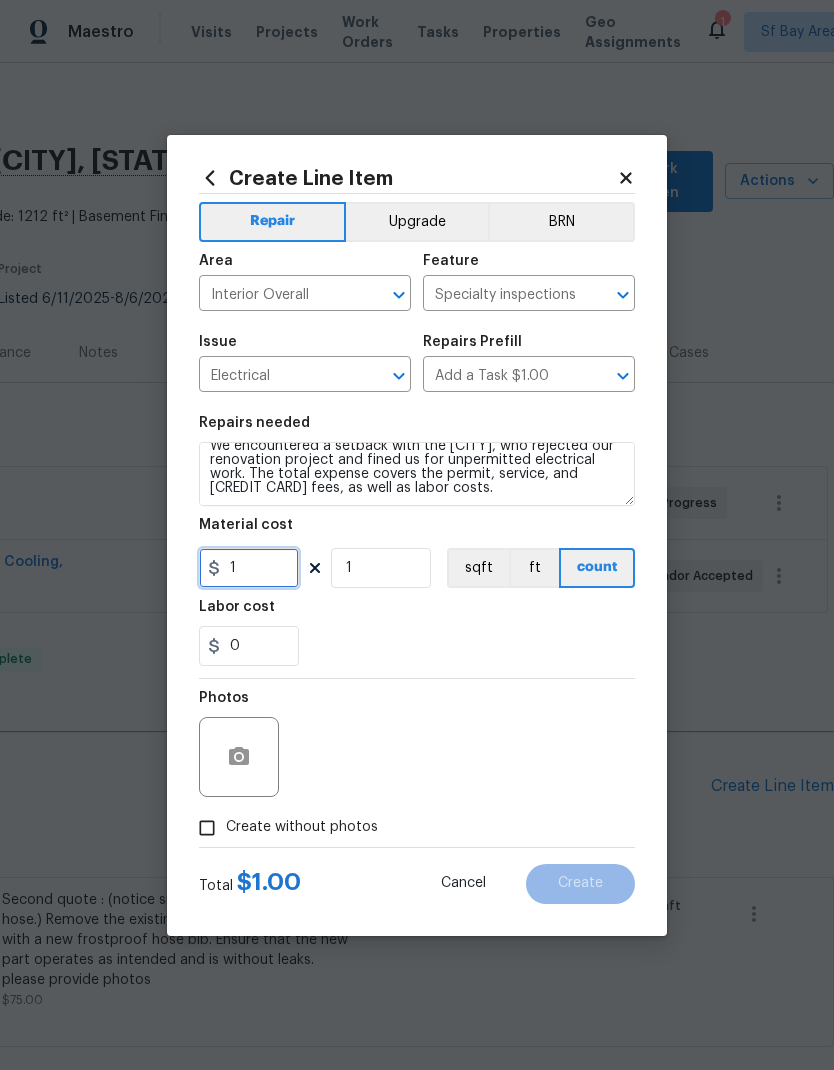 click on "1" at bounding box center [249, 568] 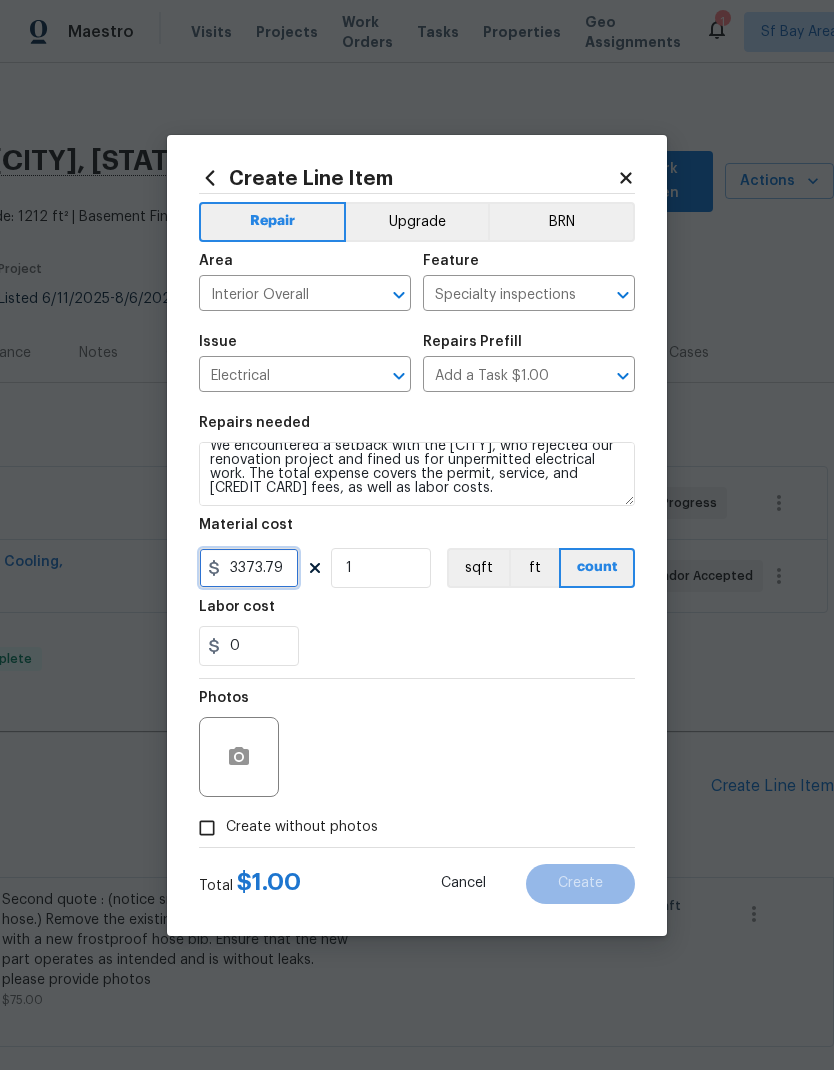 type on "3373.79" 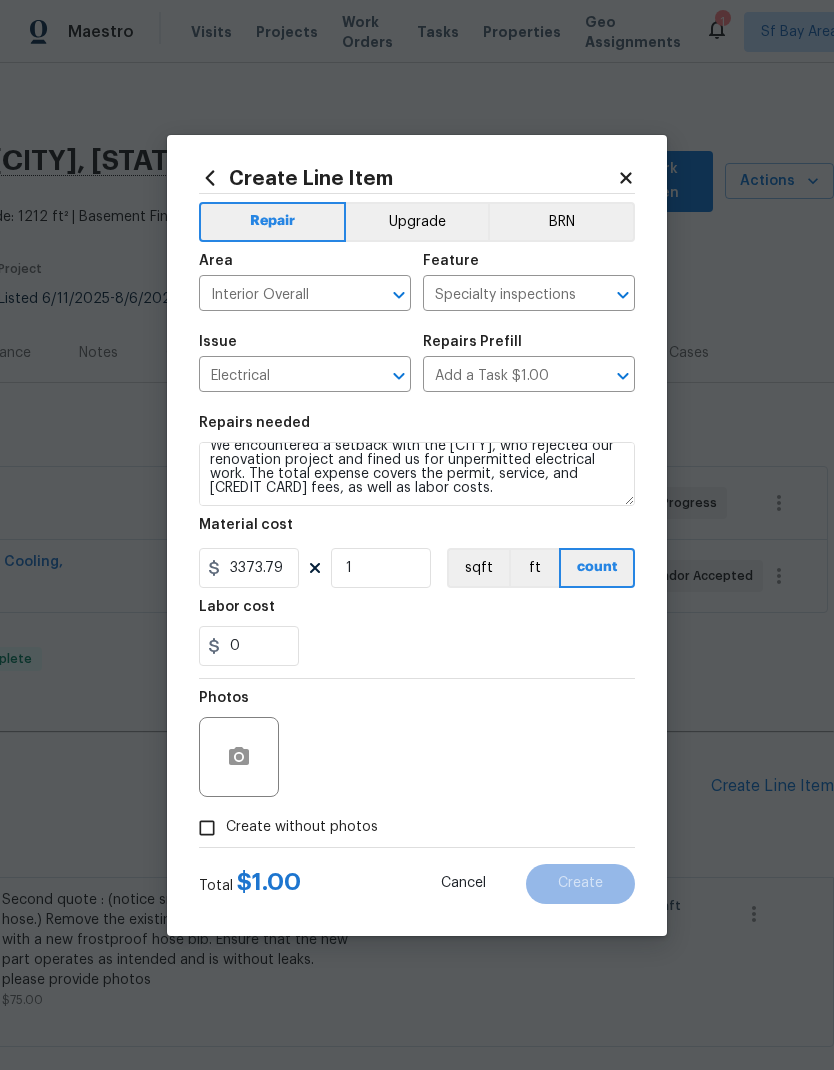 click on "0" at bounding box center (417, 646) 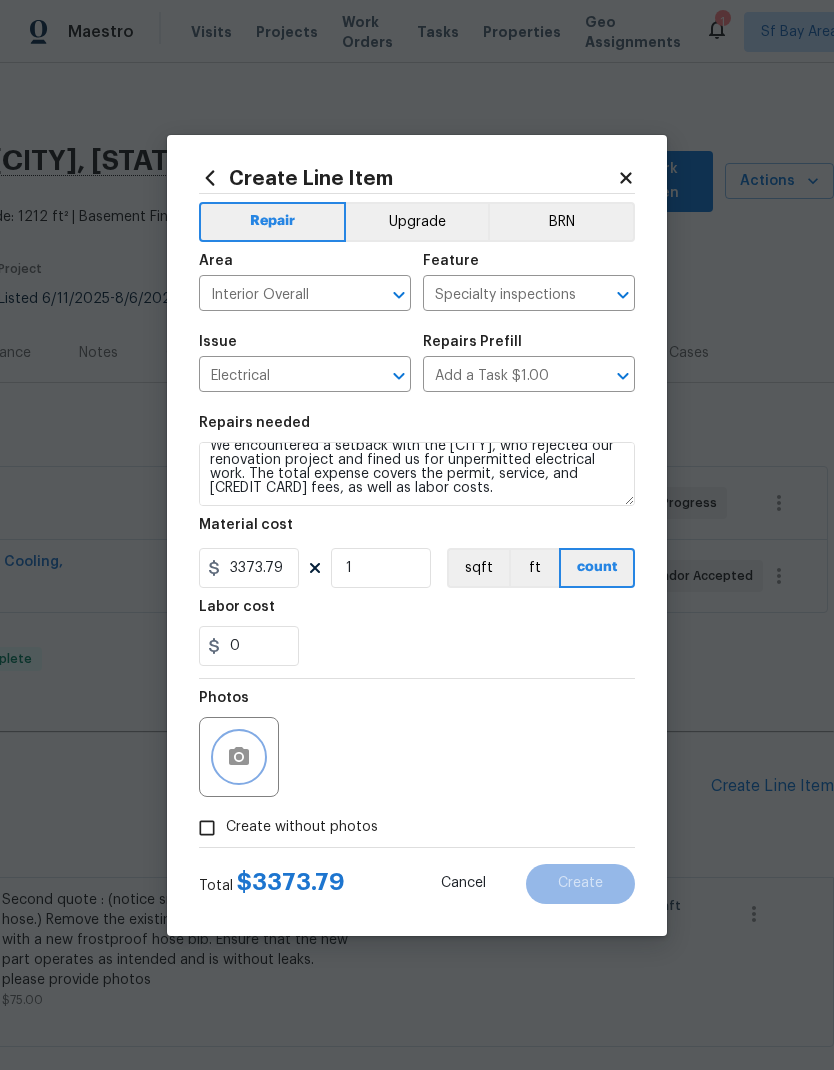 click at bounding box center [239, 757] 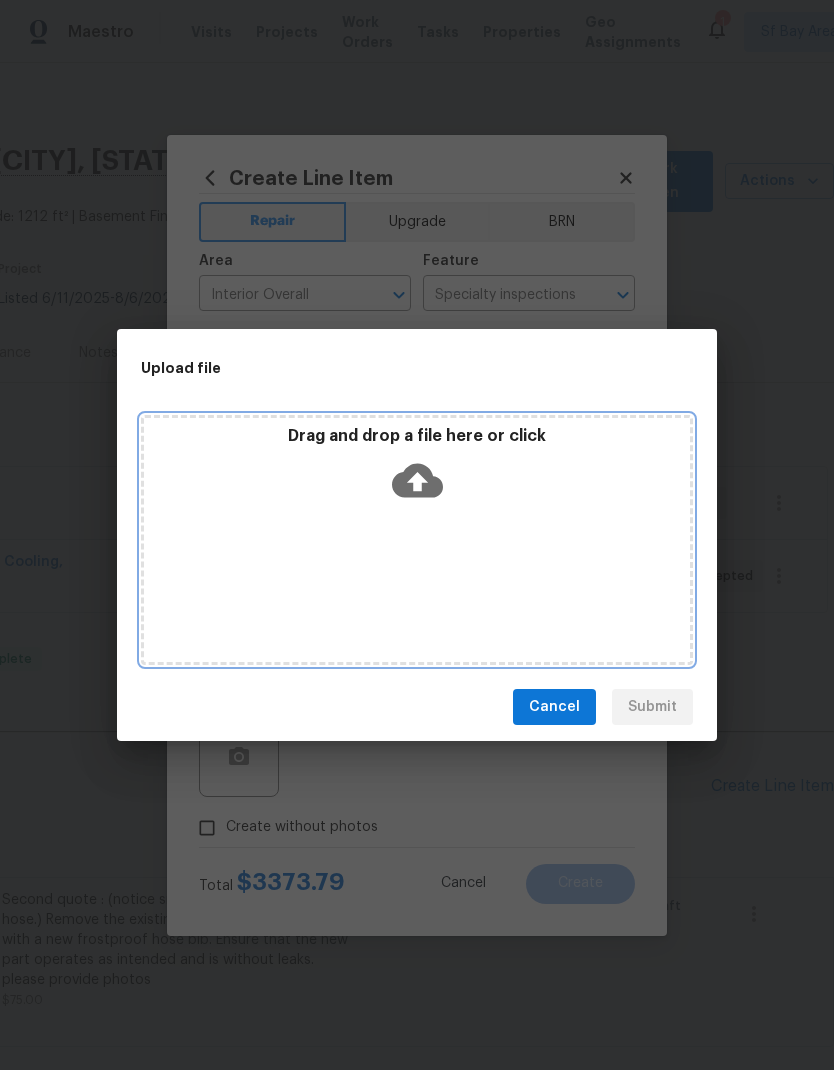 click 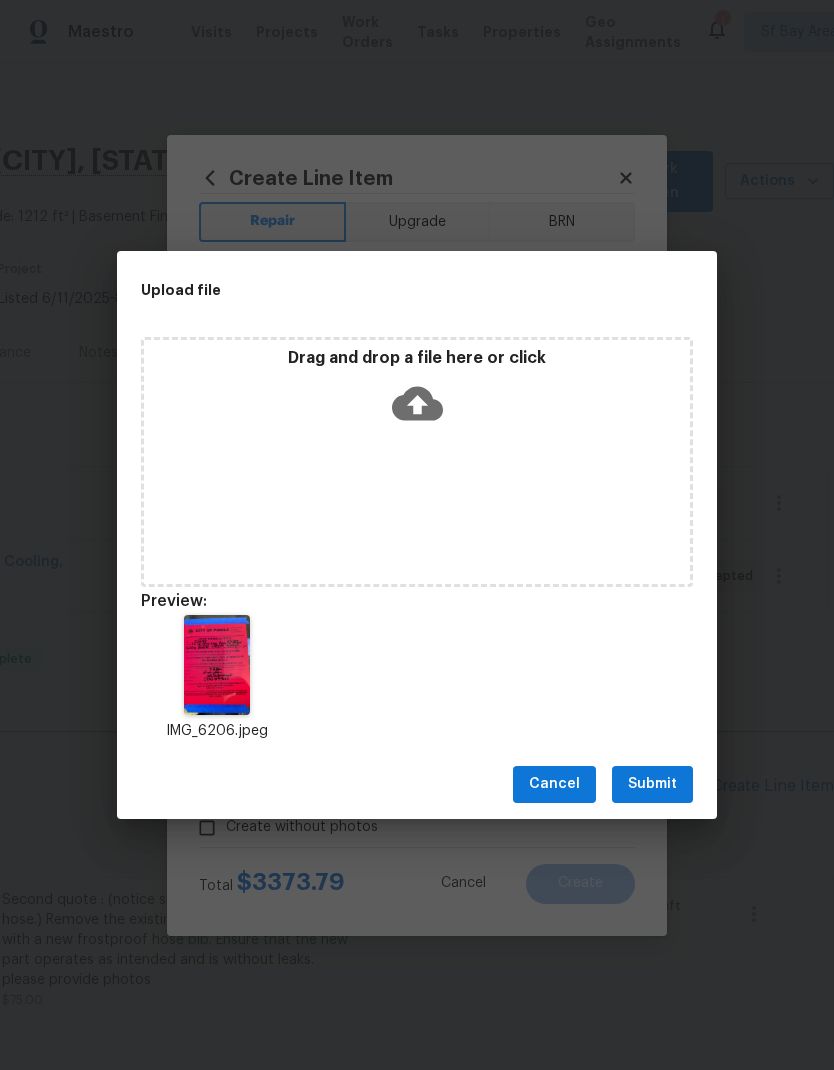 click on "Submit" at bounding box center [652, 784] 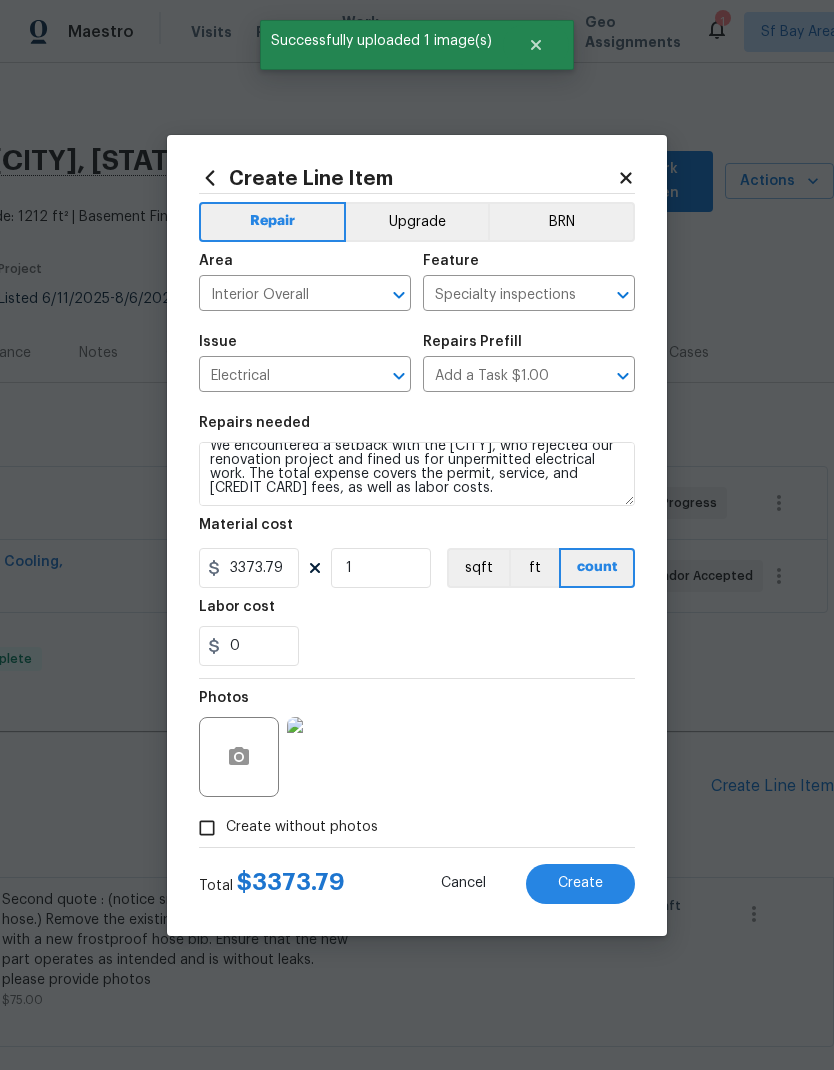 click on "Create" at bounding box center (580, 883) 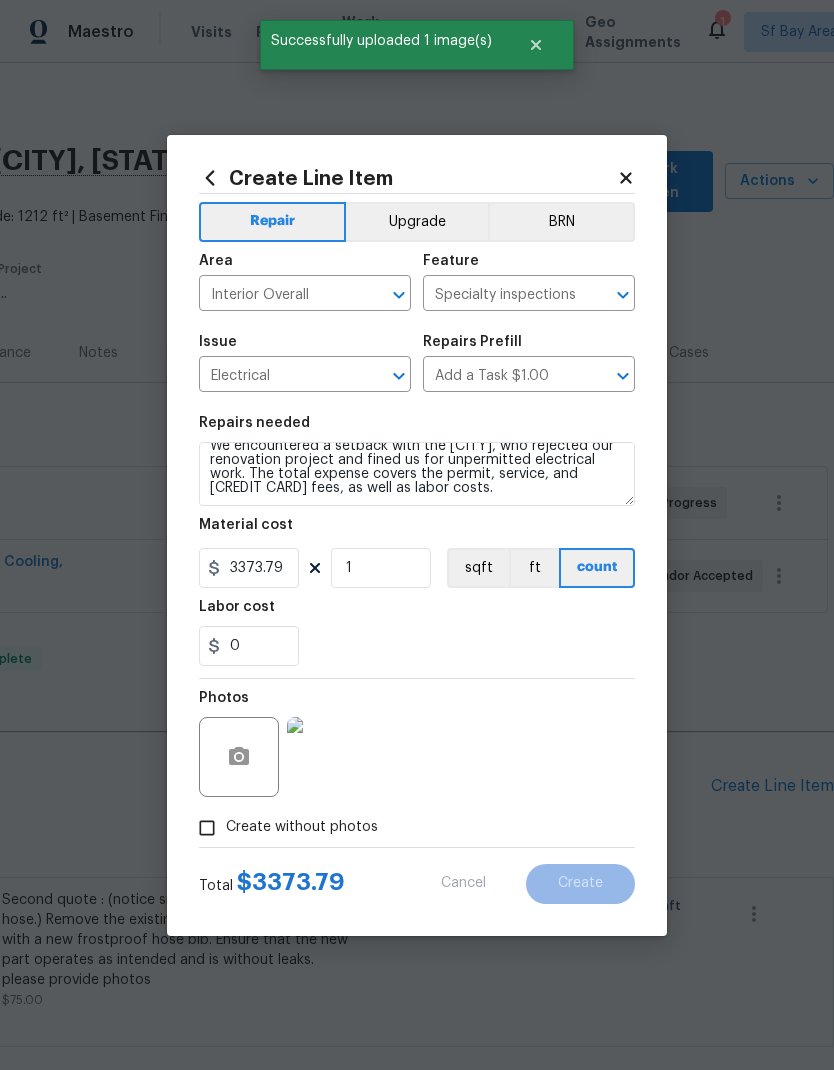 type 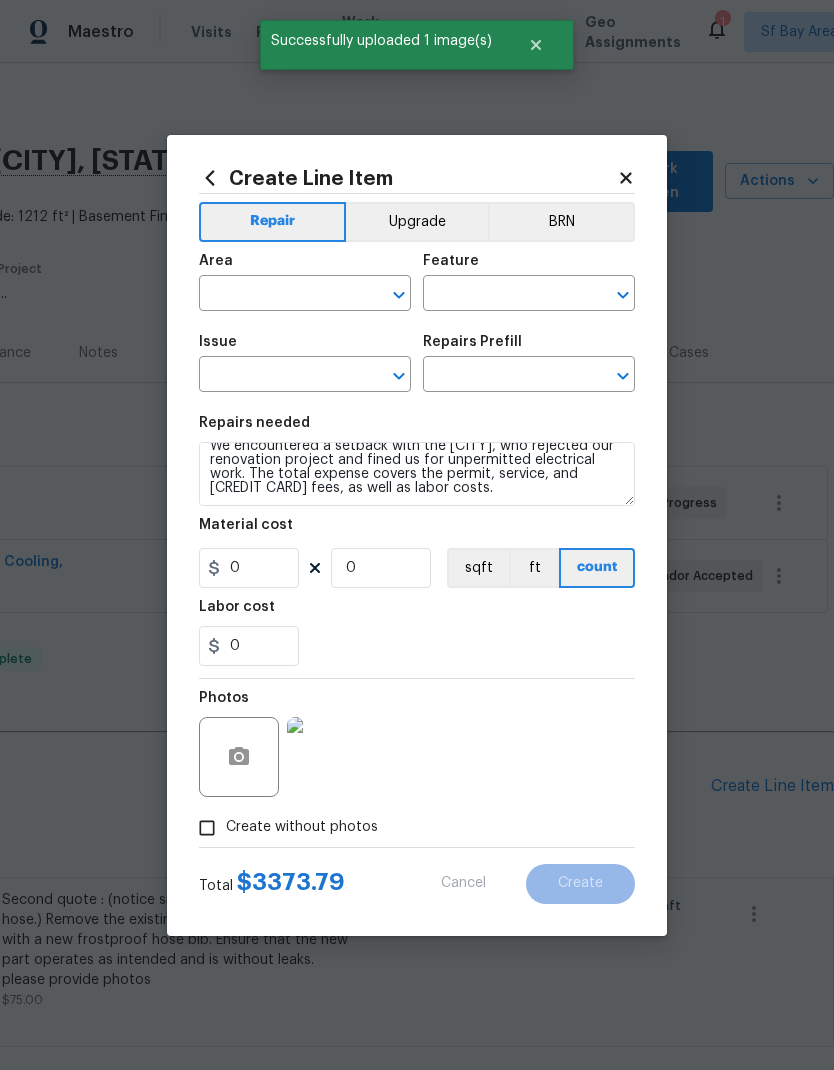 scroll, scrollTop: 0, scrollLeft: 0, axis: both 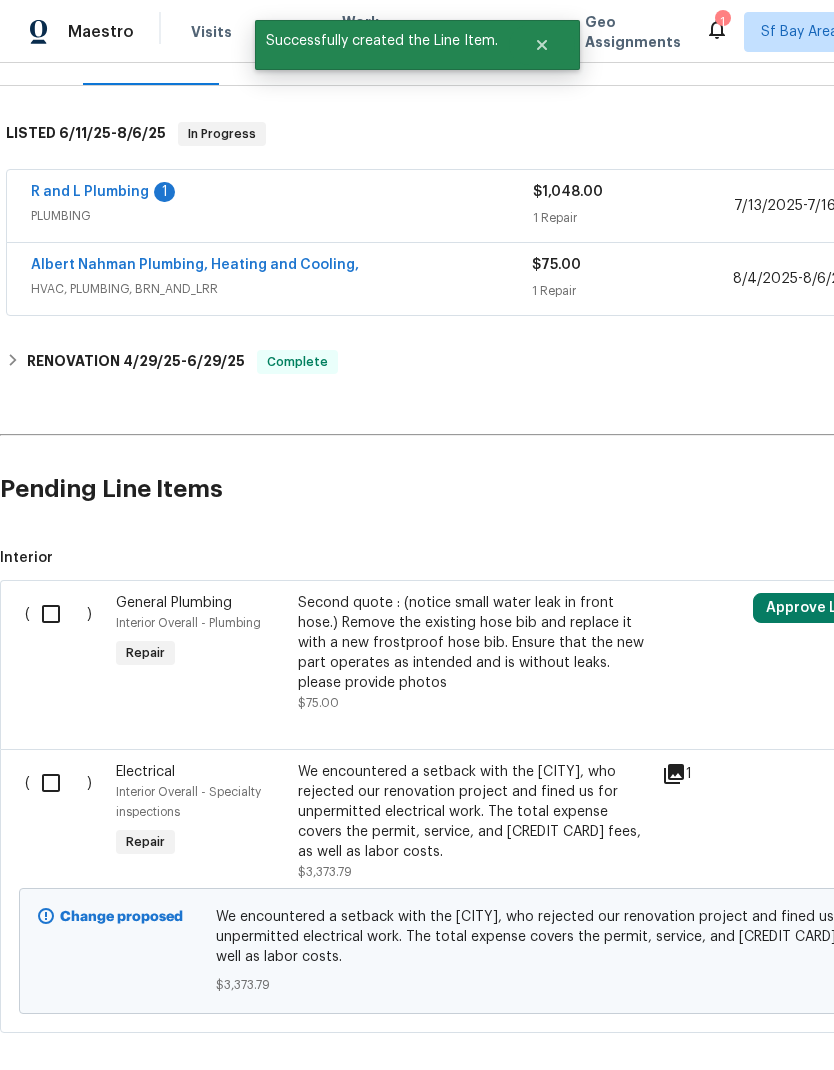 click at bounding box center (58, 783) 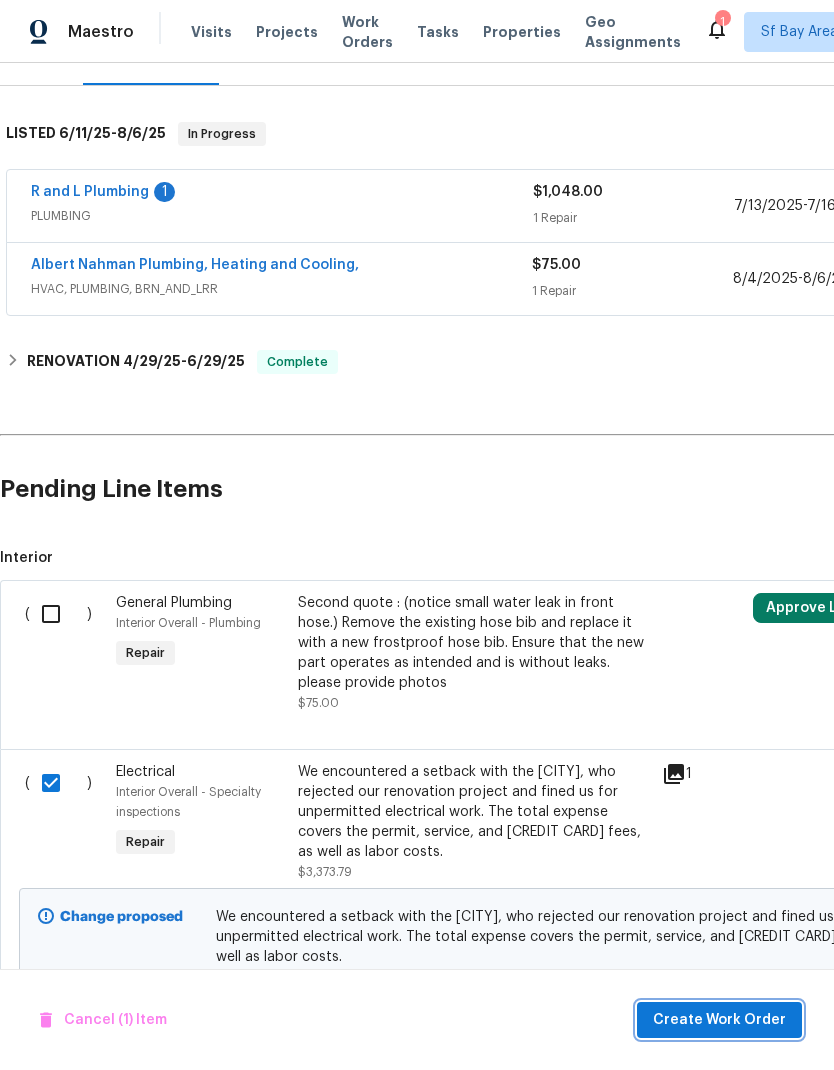 click on "Create Work Order" at bounding box center (719, 1020) 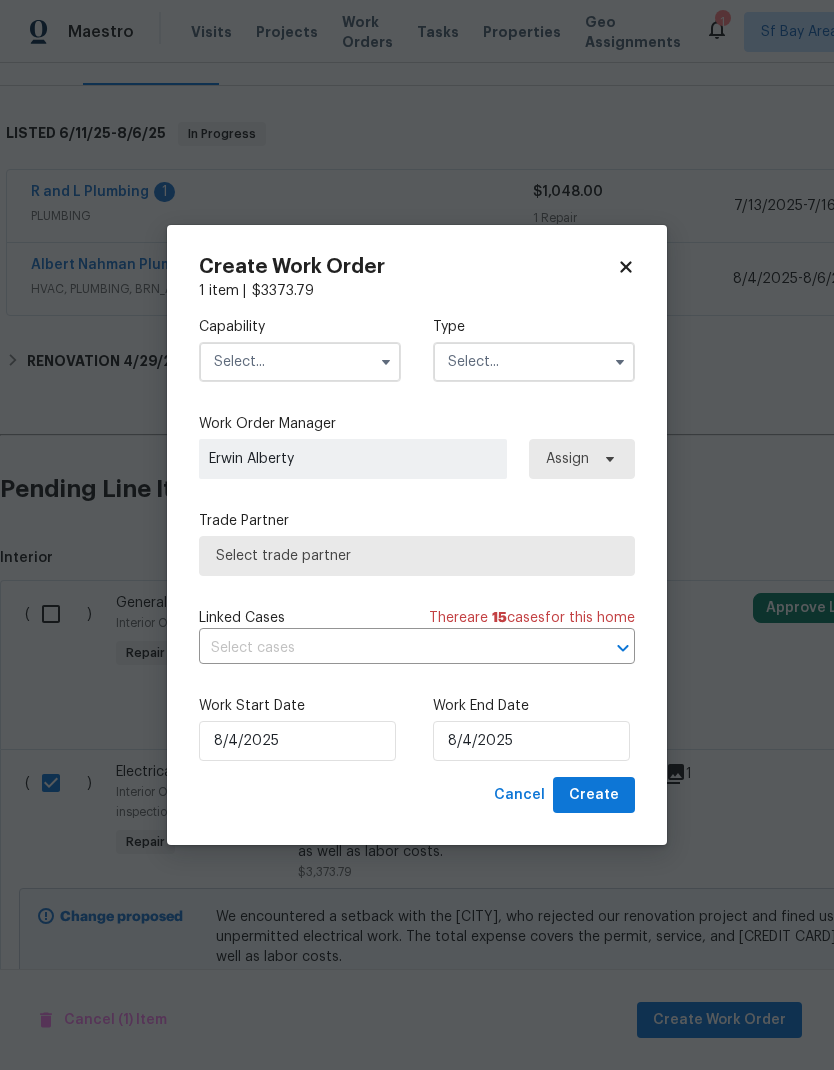 click at bounding box center [300, 362] 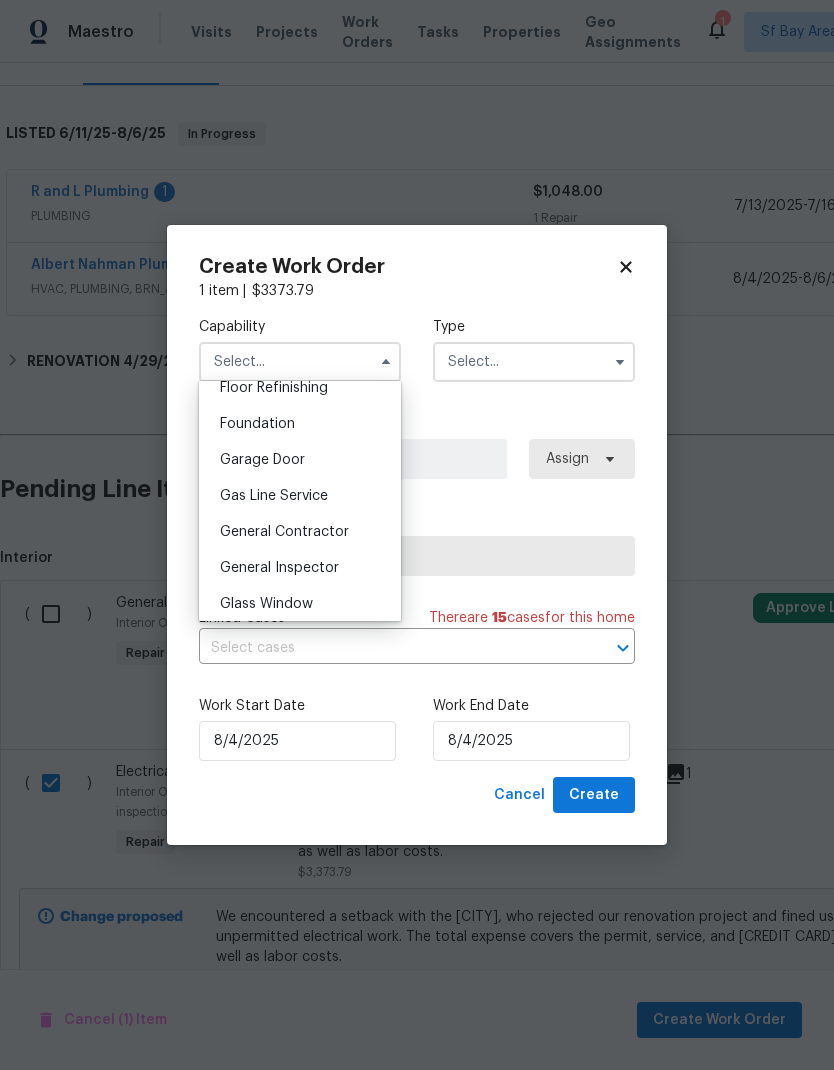 scroll, scrollTop: 829, scrollLeft: 0, axis: vertical 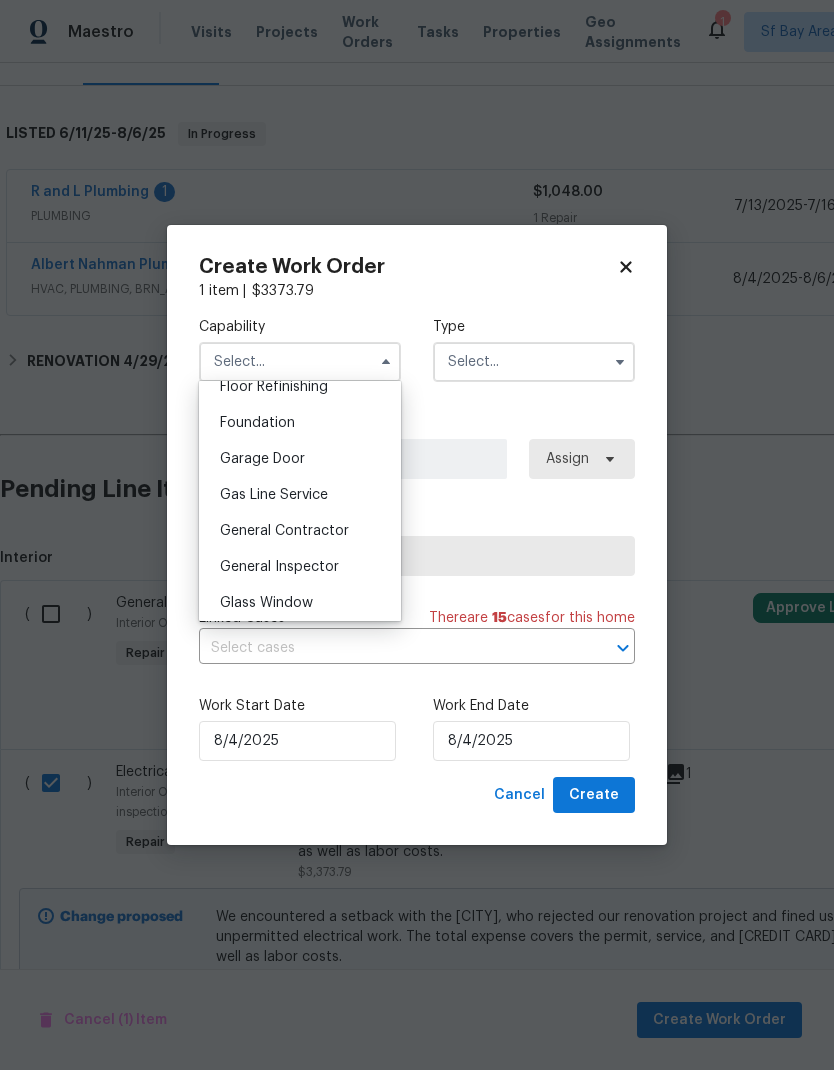 click on "General Contractor" at bounding box center [284, 531] 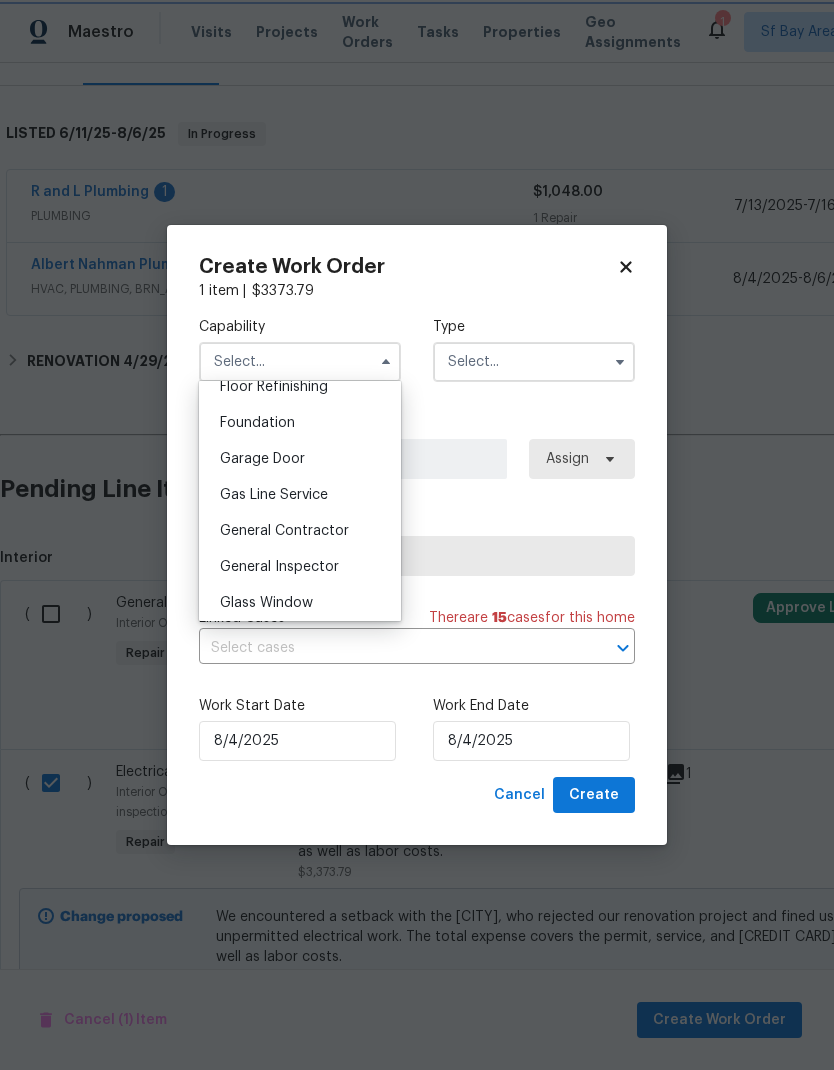 type on "General Contractor" 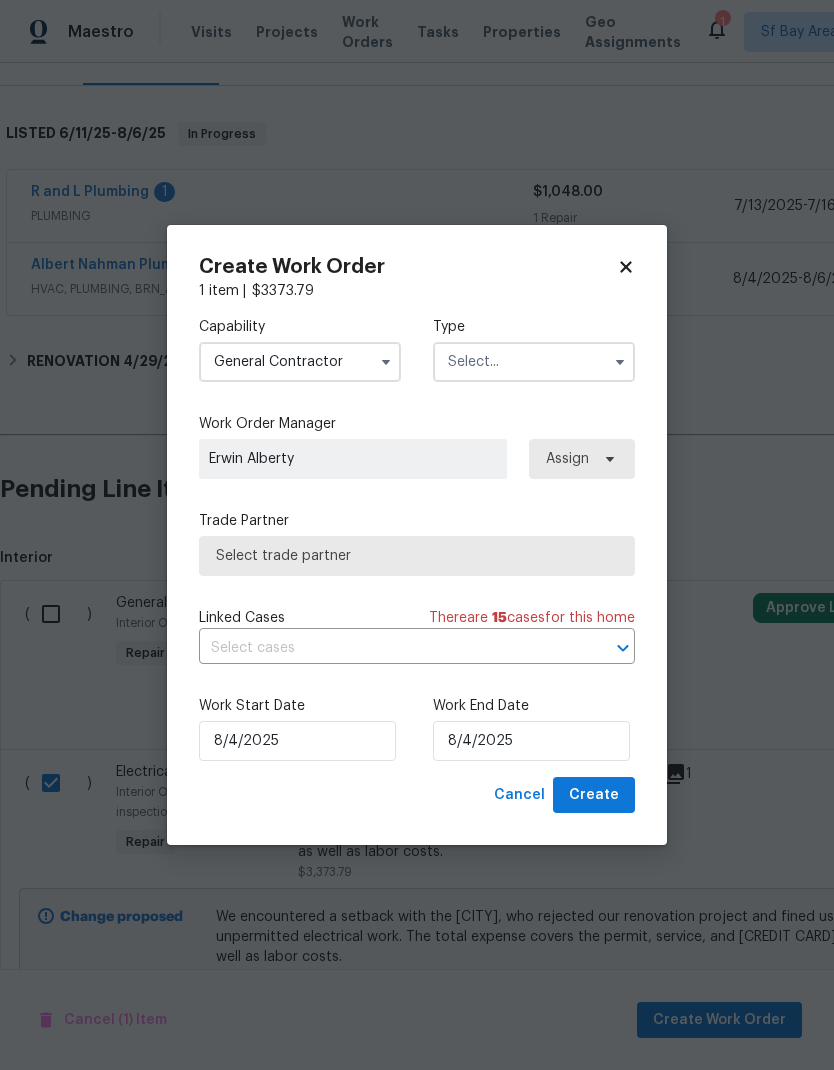 click at bounding box center [534, 362] 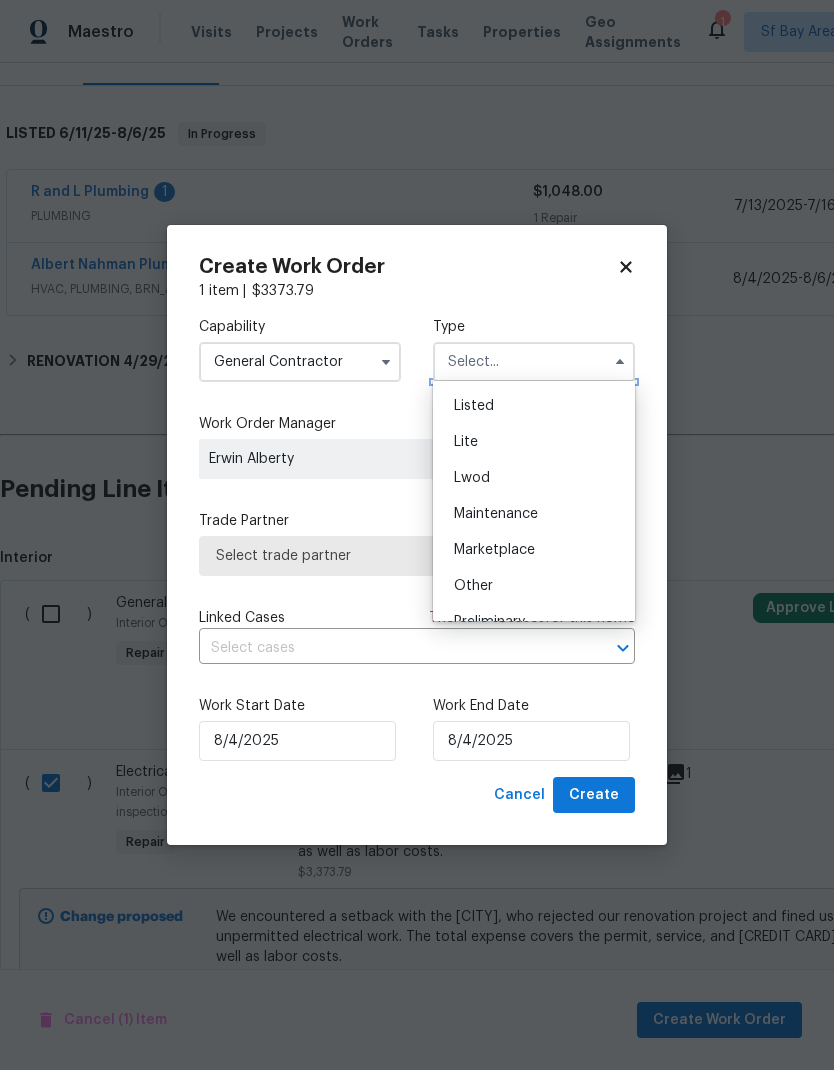 scroll, scrollTop: 208, scrollLeft: 0, axis: vertical 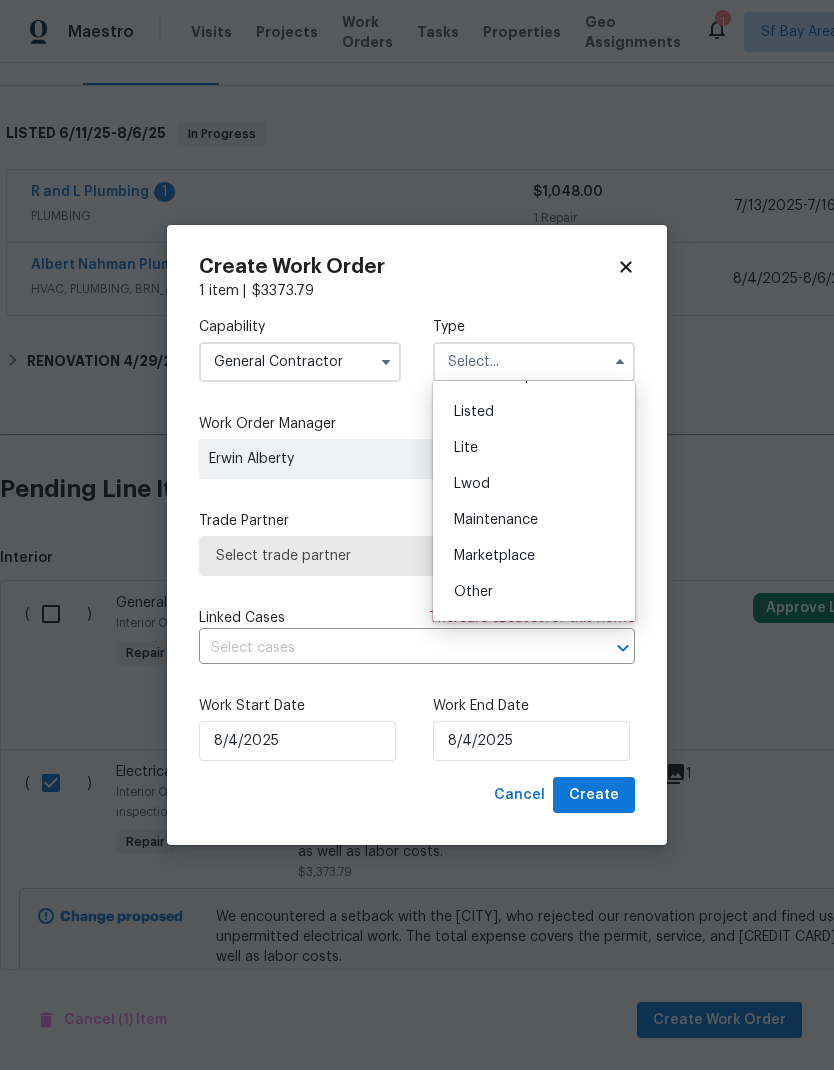 click on "Listed" at bounding box center [534, 412] 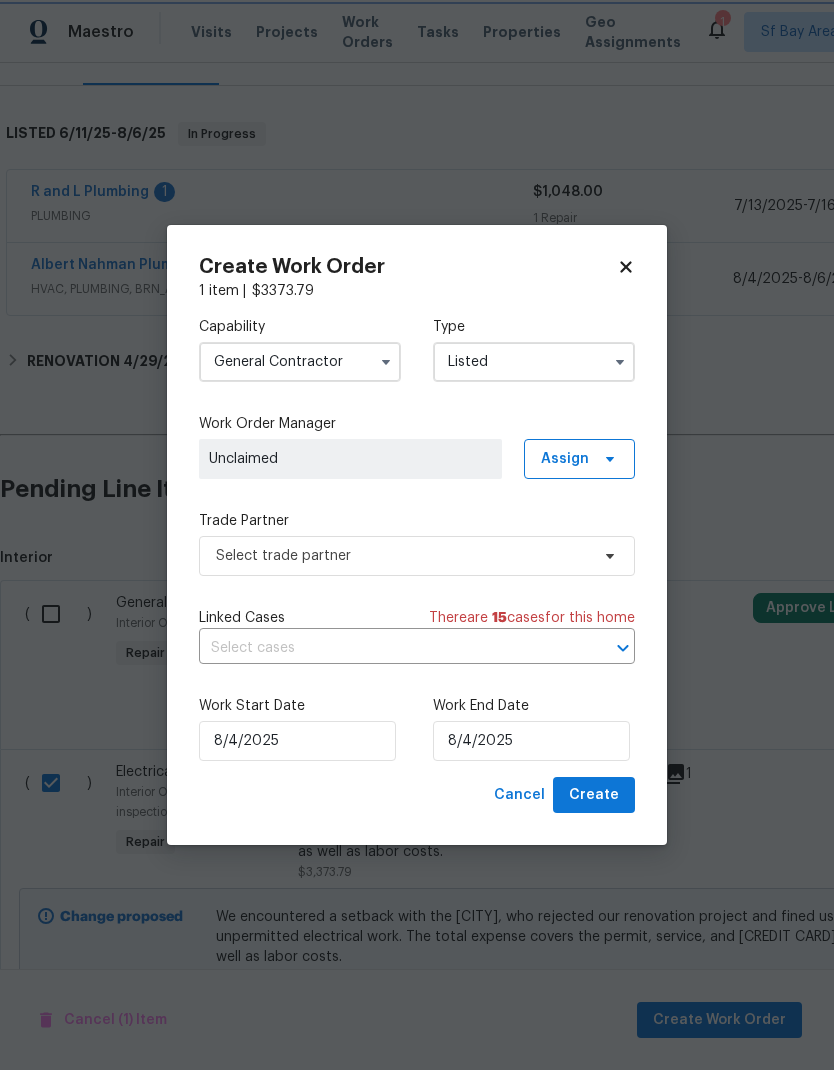 scroll, scrollTop: 0, scrollLeft: 0, axis: both 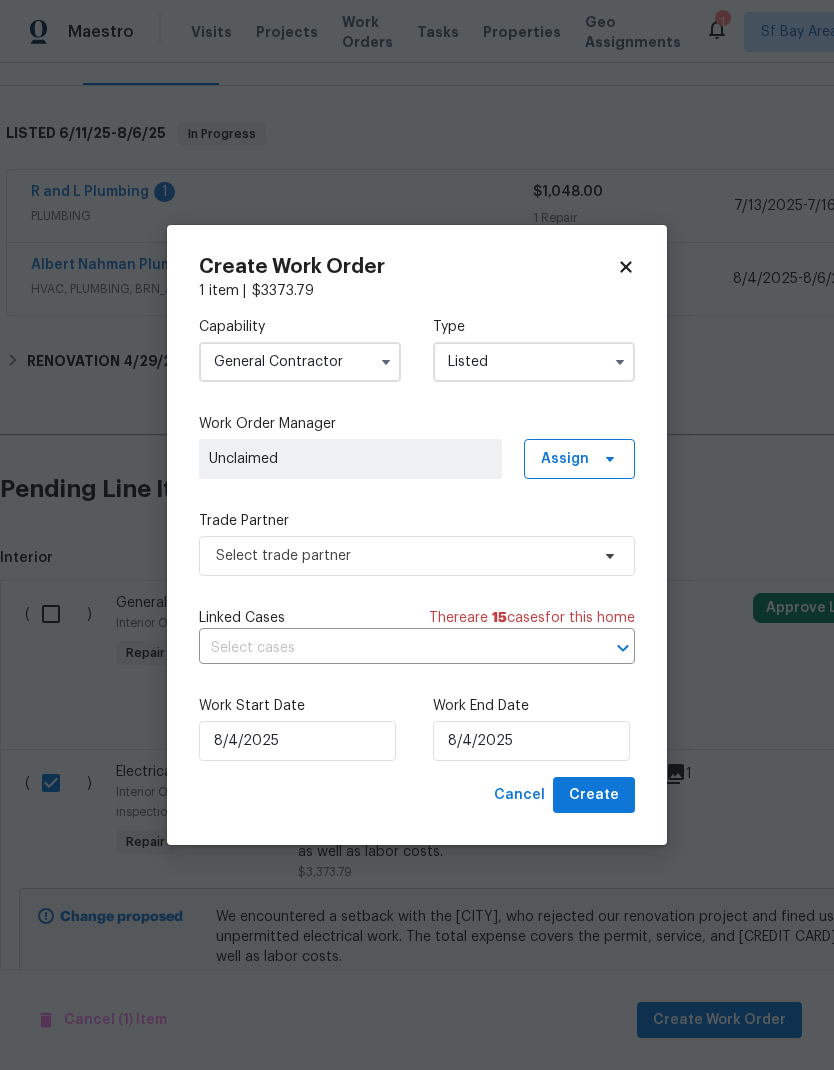 click on "Listed" at bounding box center (534, 362) 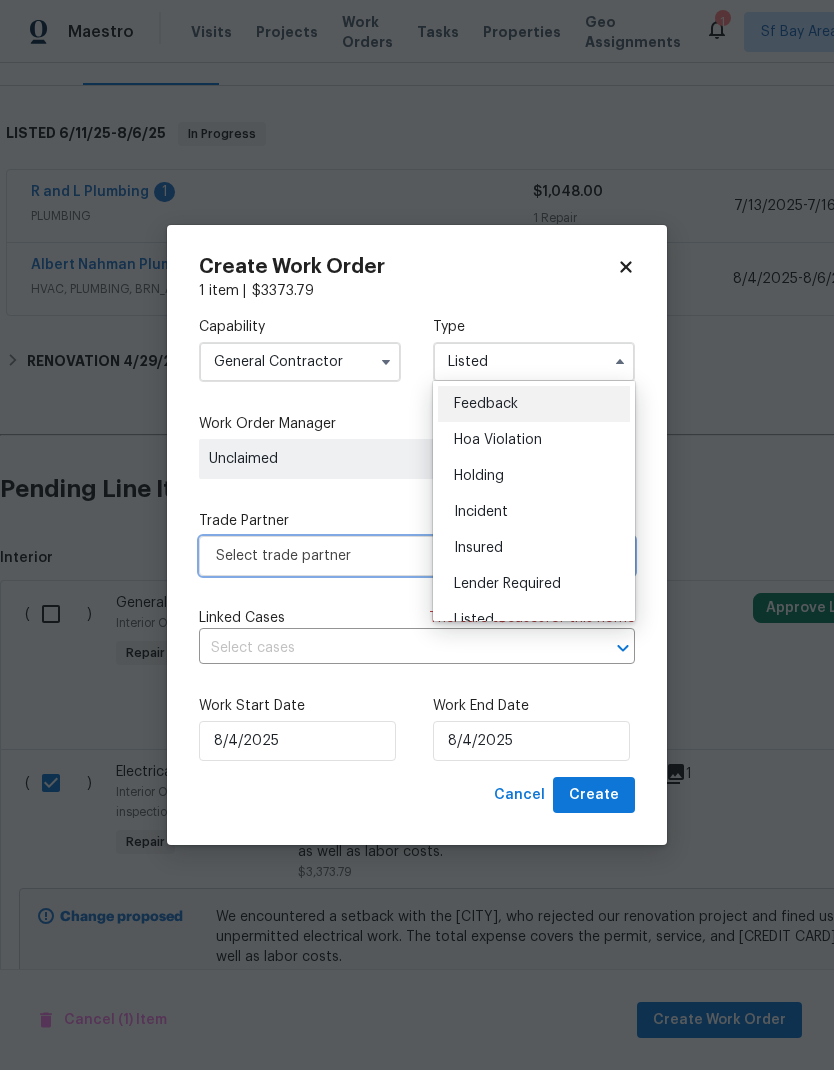 click on "Select trade partner" at bounding box center [402, 556] 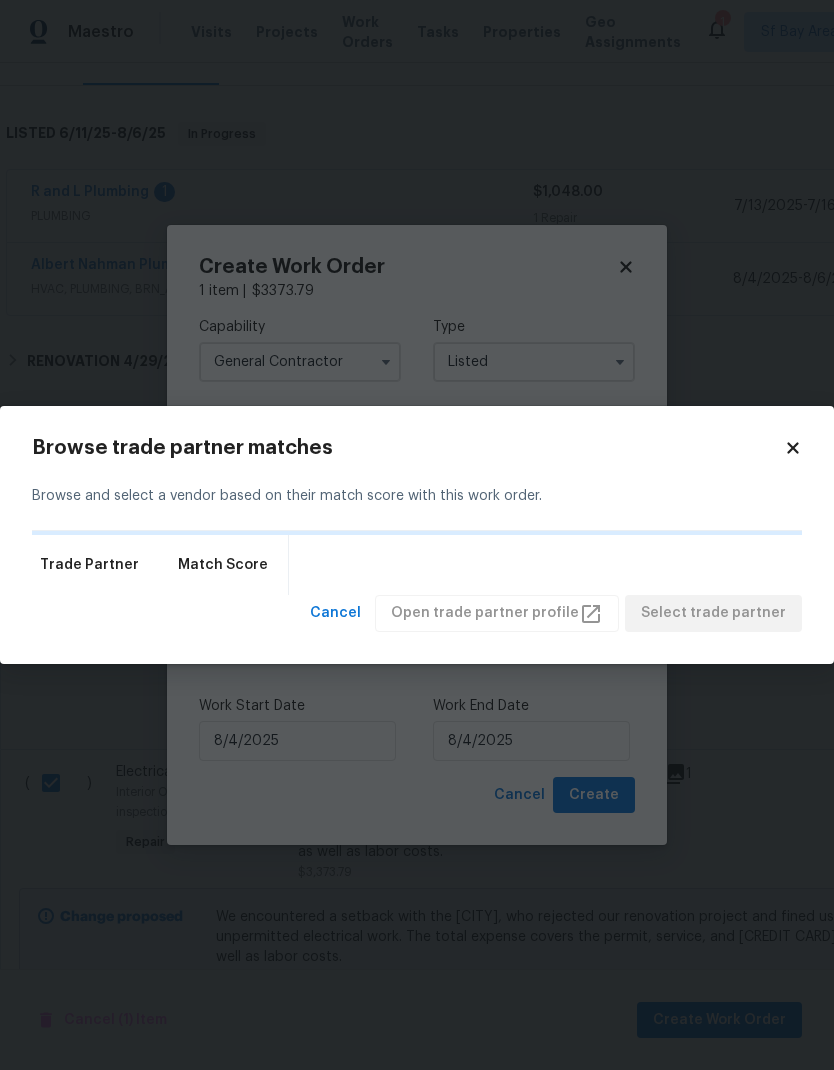 click on "Maestro Visits Projects Work Orders Tasks Properties Geo Assignments 1 Sf Bay Area Erwin Alberty Back to all projects [NUMBER] [STREET], [CITY], [STATE] 3 Beds | 2 Baths | Total: 1212 ft² | Above Grade: 1212 ft² | Basement Finished: N/A | 1958 Not seen today Mark Seen Actions Last Visit Date 8/1/2025 by Erwin Alberty Project Listed 6/11/2025 - 8/6/2025 In Progress Visits Work Orders Maintenance Notes Condition Adjustments Costs Photos Floor Plans Cases LISTED 6/11/25 - 8/6/25 In Progress R and L Plumbing 1 PLUMBING $1,048.00 1 Repair 7/13/2025 - 7/16/2025 In Progress Albert Nahman Plumbing, Heating and Cooling, HVAC, PLUMBING, BRN_AND_LRR $75.00 1 Repair 8/4/2025 - 8/6/2025 Vendor Accepted RENOVATION 4/29/25 - 6/29/25 Complete DNM Construction Inc GENERAL_CONTRACTOR $98.00 1 Repair 6/23/2025 - 6/25/2025 Paid Interior Logic Group, LLC FLOORING $1,866.31 1 Repair 6/23/2025 - 6/26/2025 Paid DNM Construction Inc GENERAL_CONTRACTOR $24,256.94 28 Repairs | 4 Upgrade 4/29/2025 - 5/20/2025 (" at bounding box center (417, 535) 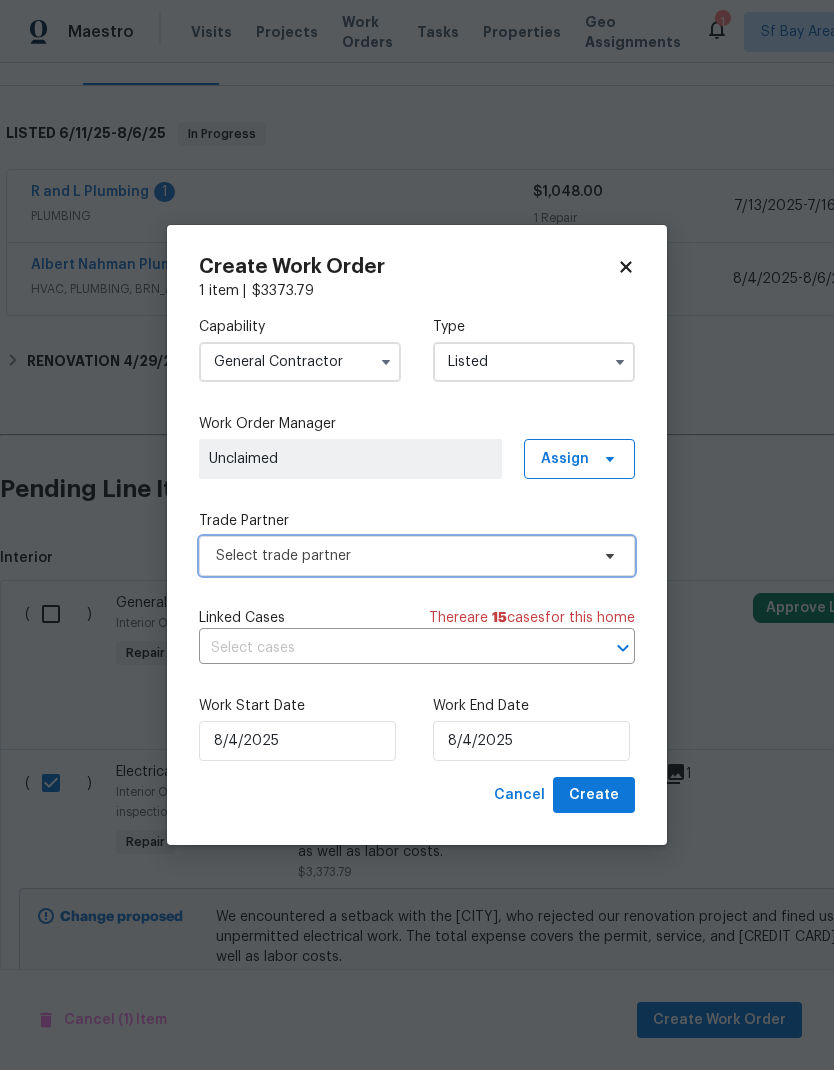 click on "Select trade partner" at bounding box center [402, 556] 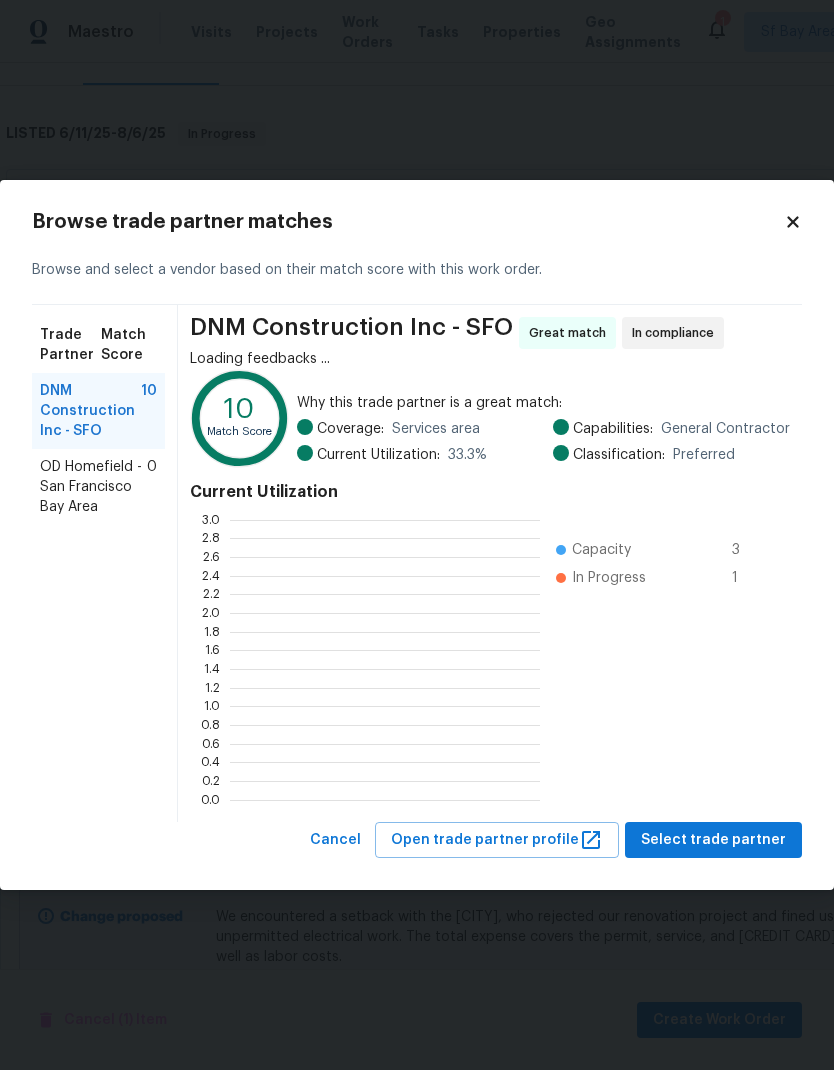 scroll, scrollTop: 2, scrollLeft: 2, axis: both 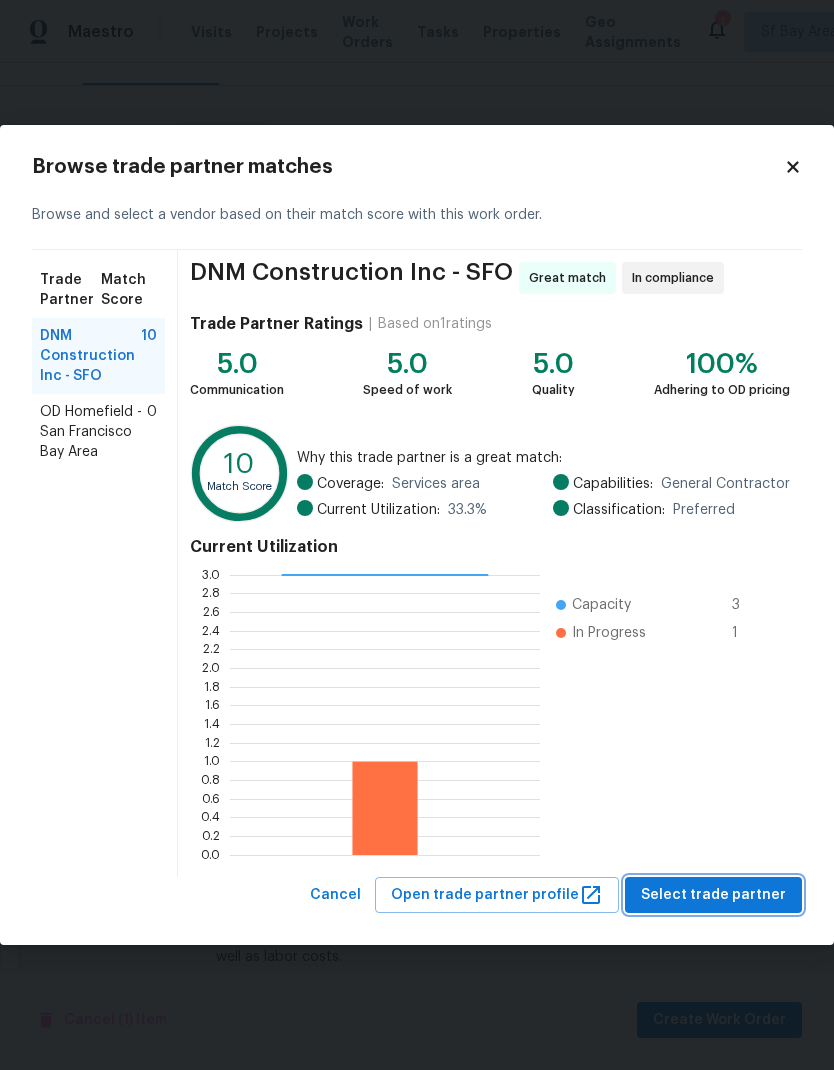 click on "Select trade partner" at bounding box center [713, 895] 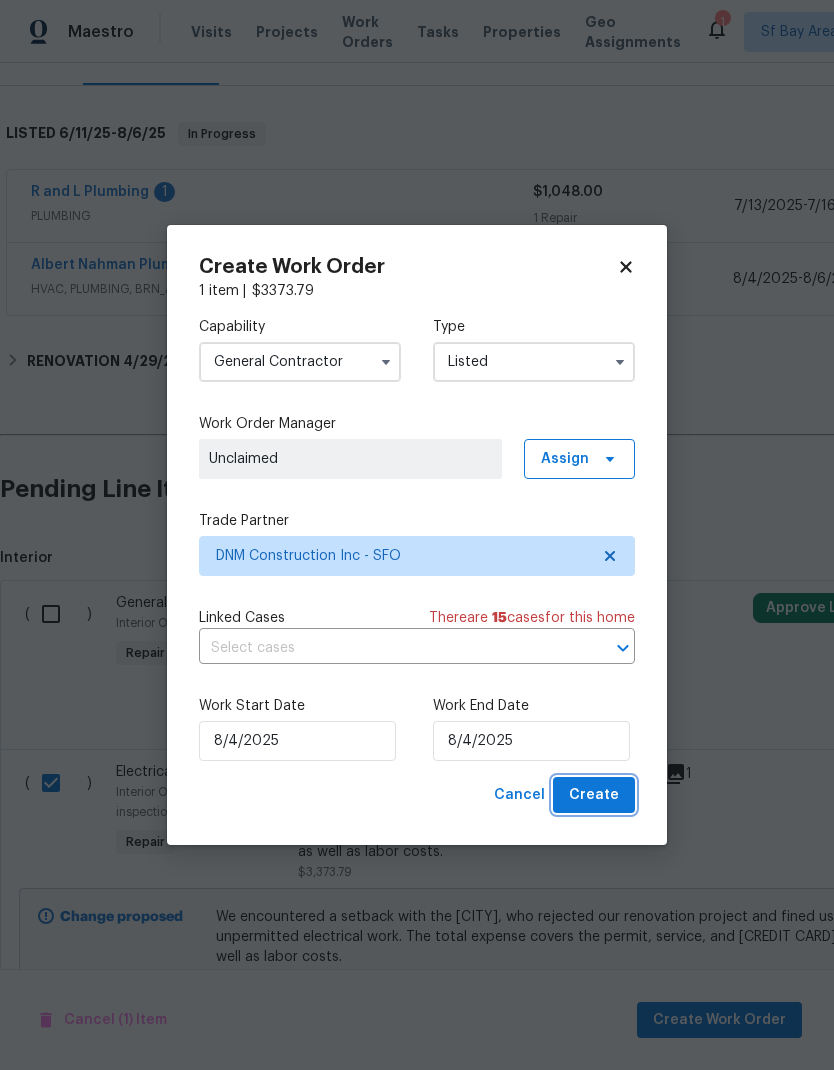 click on "Create" at bounding box center (594, 795) 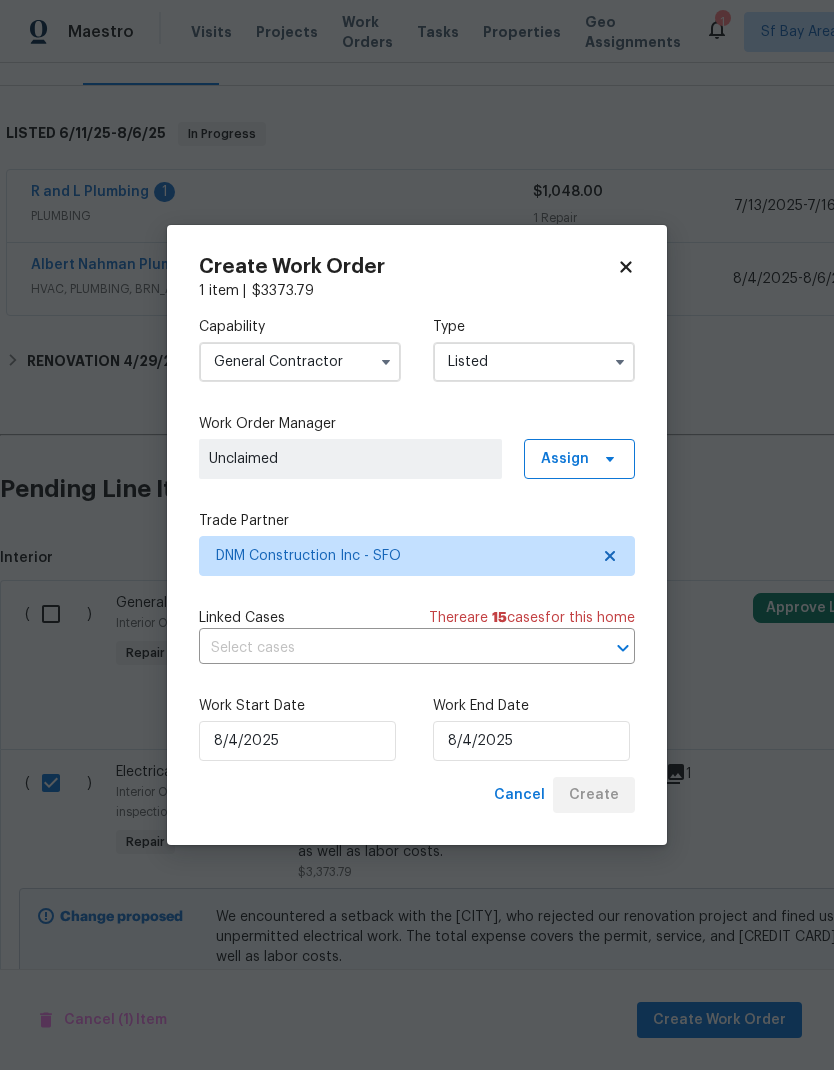 checkbox on "false" 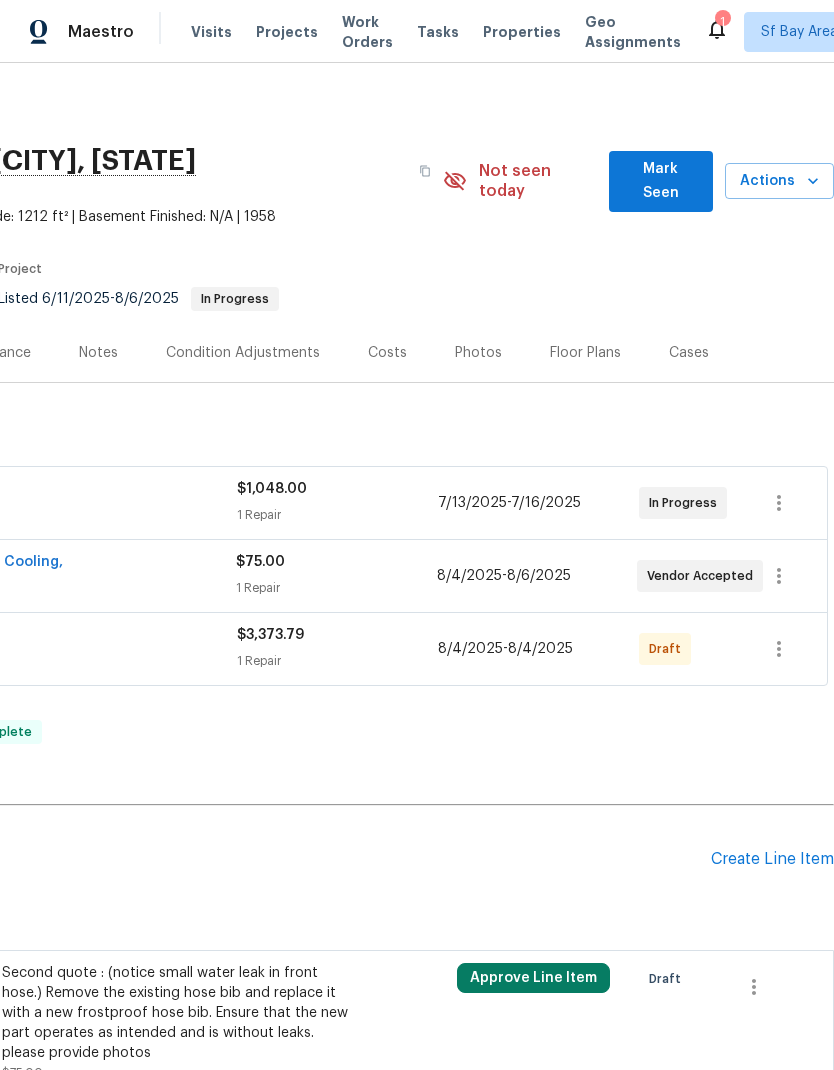 scroll, scrollTop: 0, scrollLeft: 296, axis: horizontal 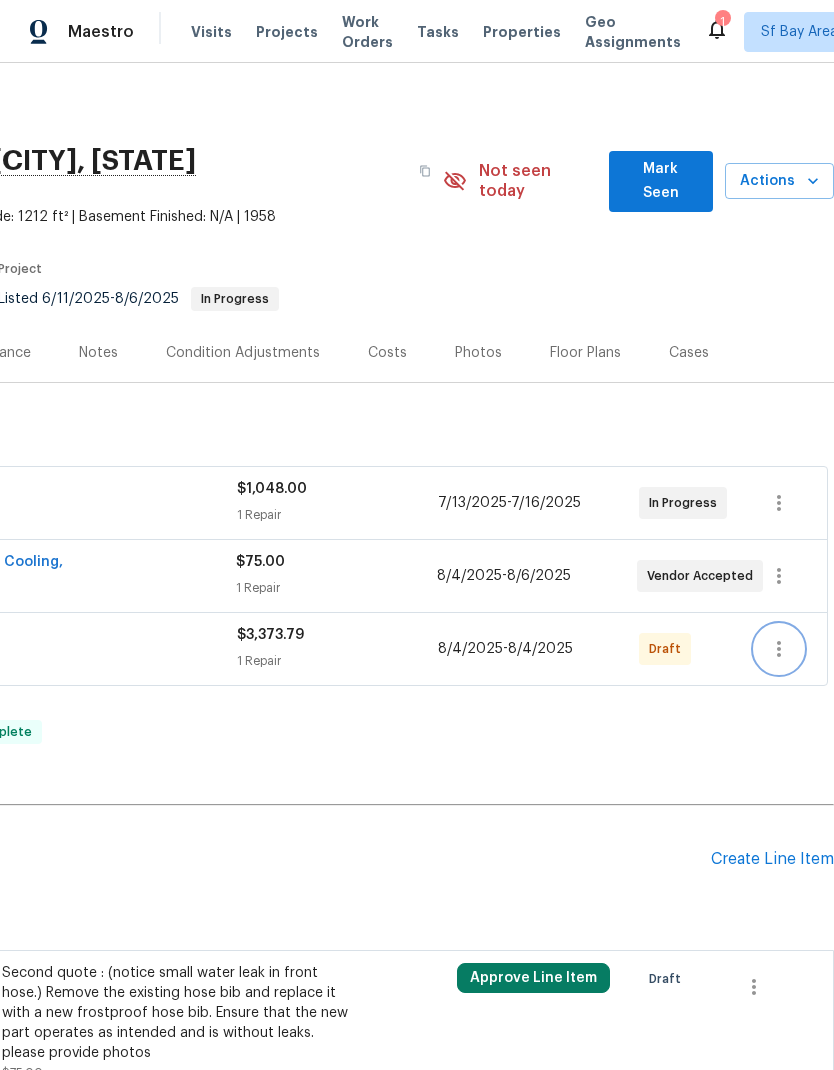 click 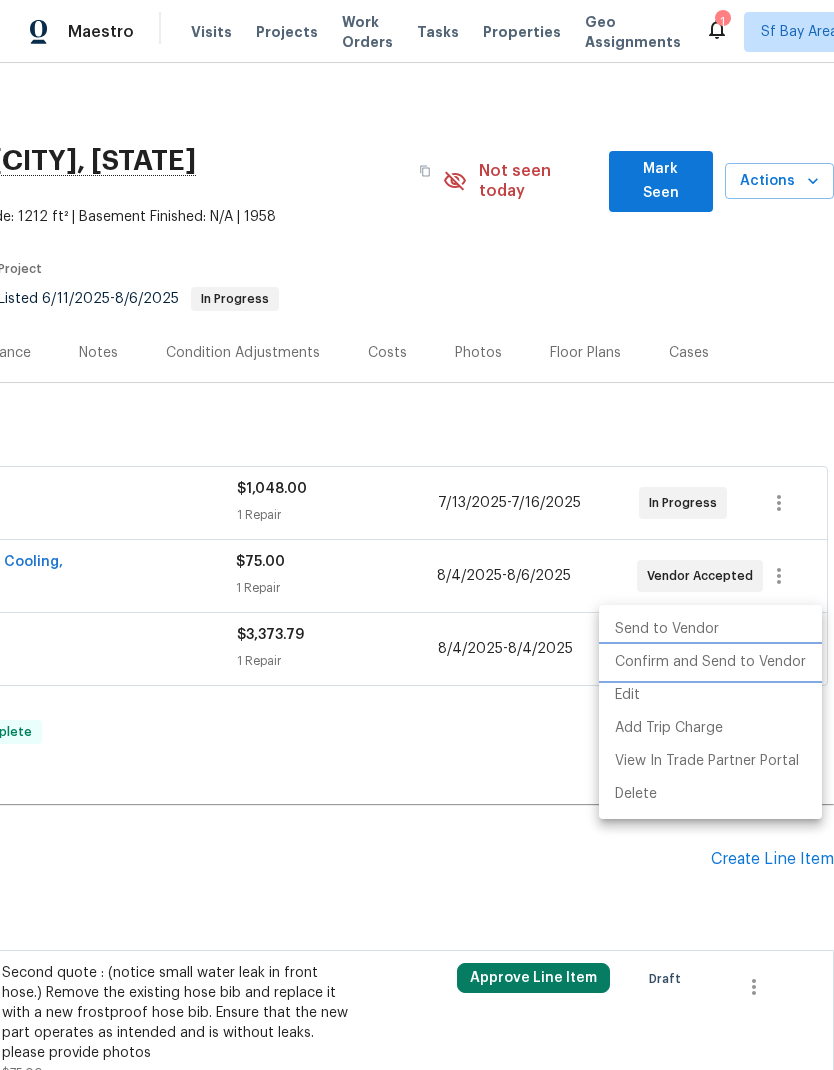 click on "Confirm and Send to Vendor" at bounding box center [710, 662] 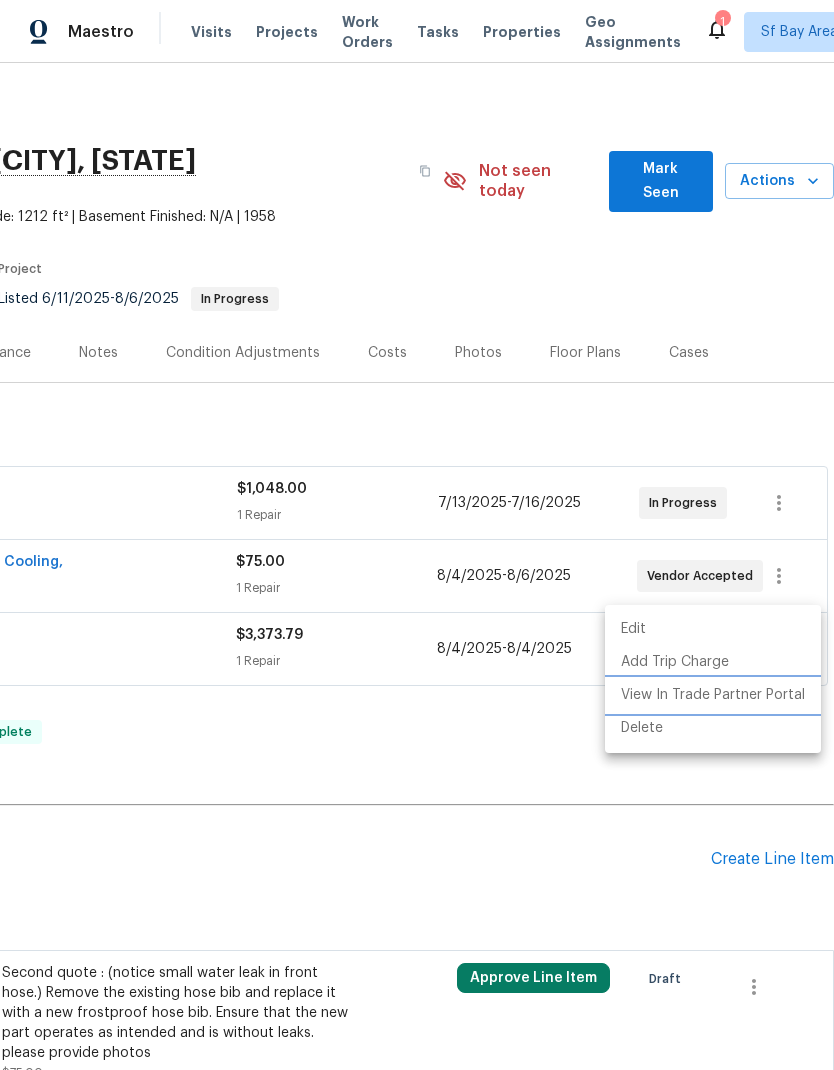 click on "View In Trade Partner Portal" at bounding box center (713, 695) 